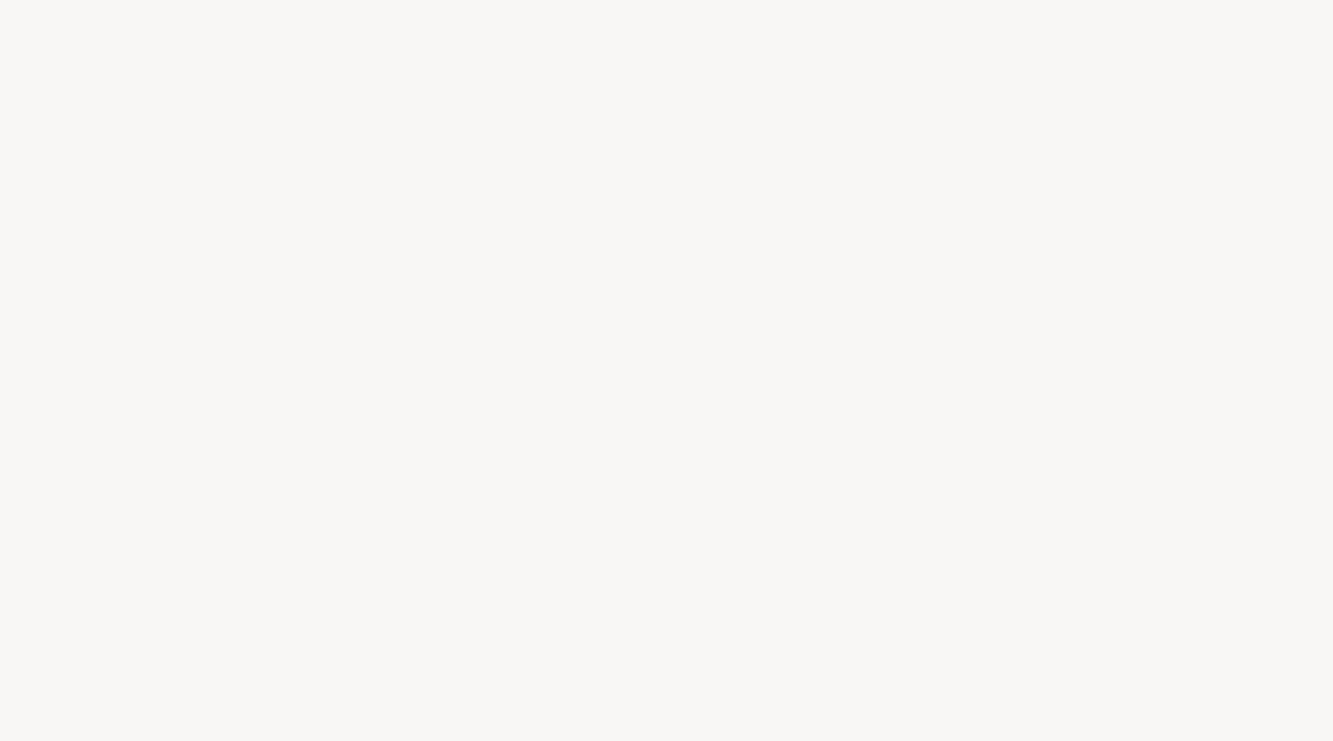 scroll, scrollTop: 0, scrollLeft: 0, axis: both 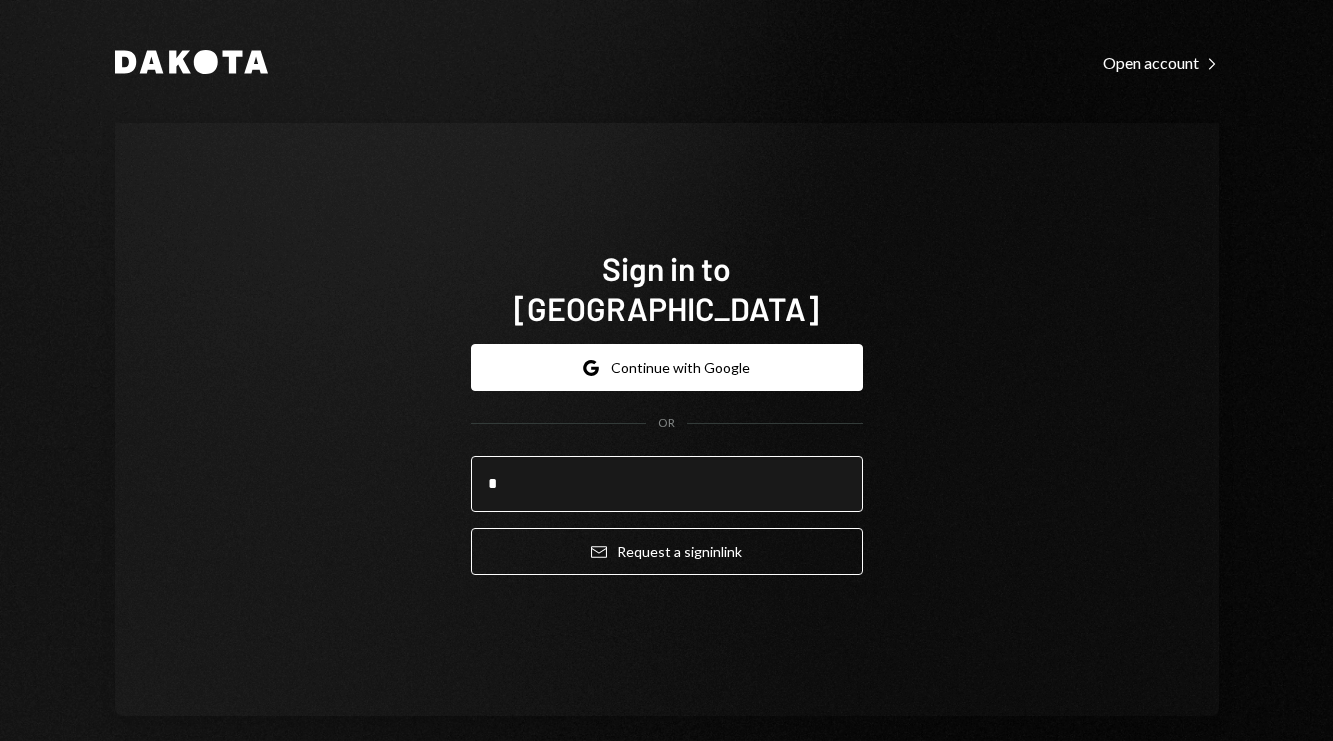 type on "**********" 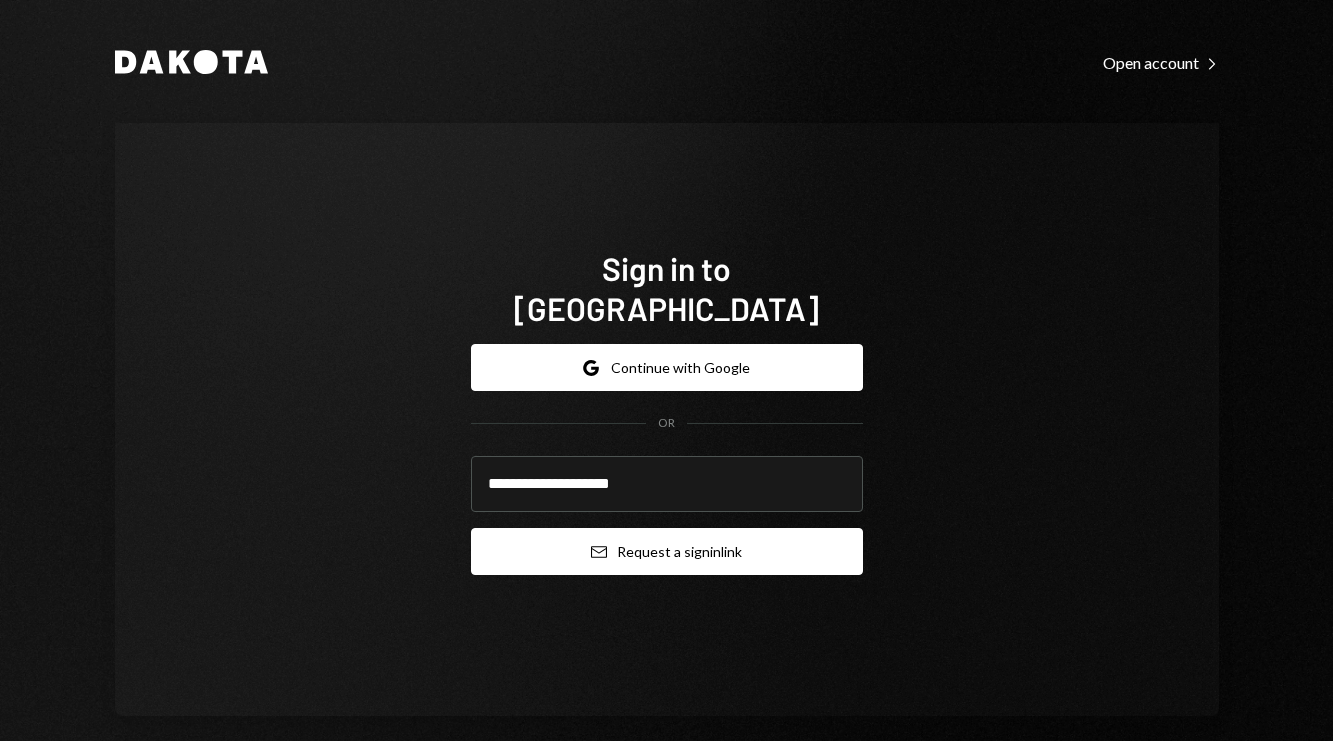 click on "Email Request a sign  in  link" at bounding box center [667, 551] 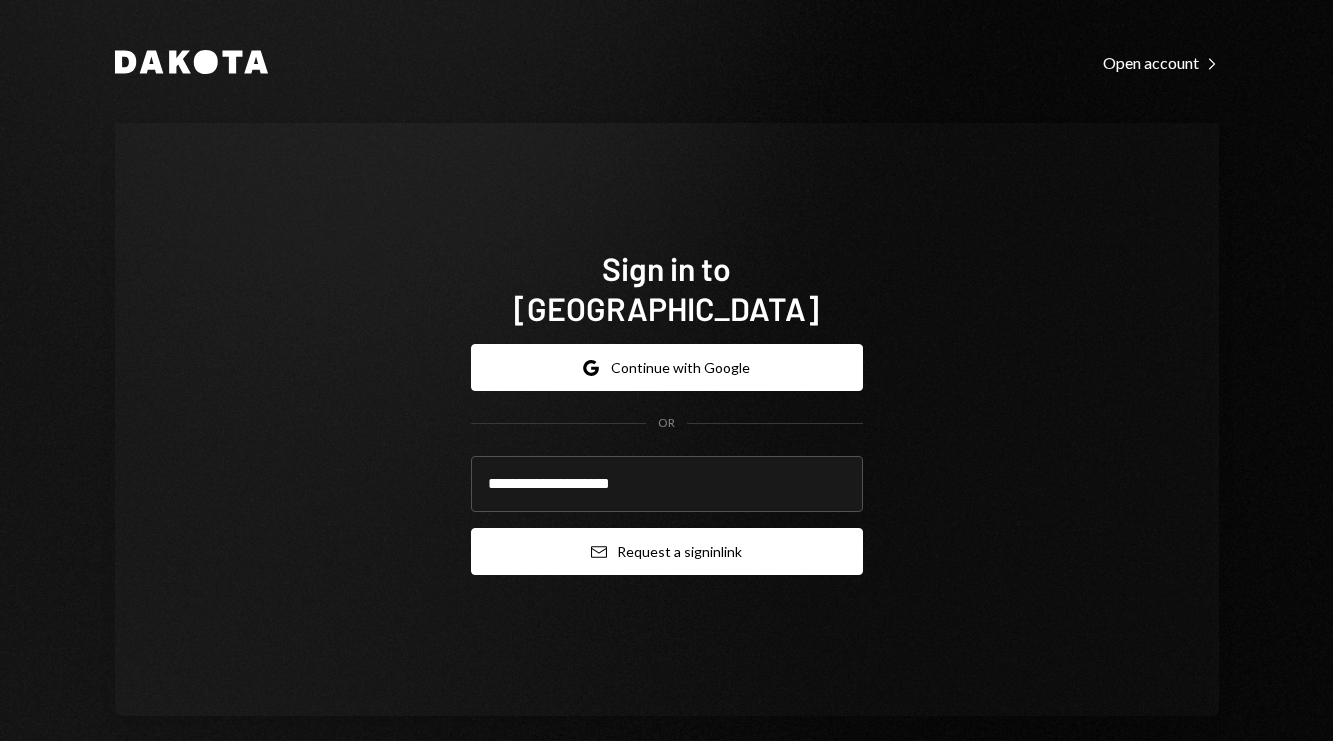 click on "Email Request a sign  in  link" at bounding box center (667, 551) 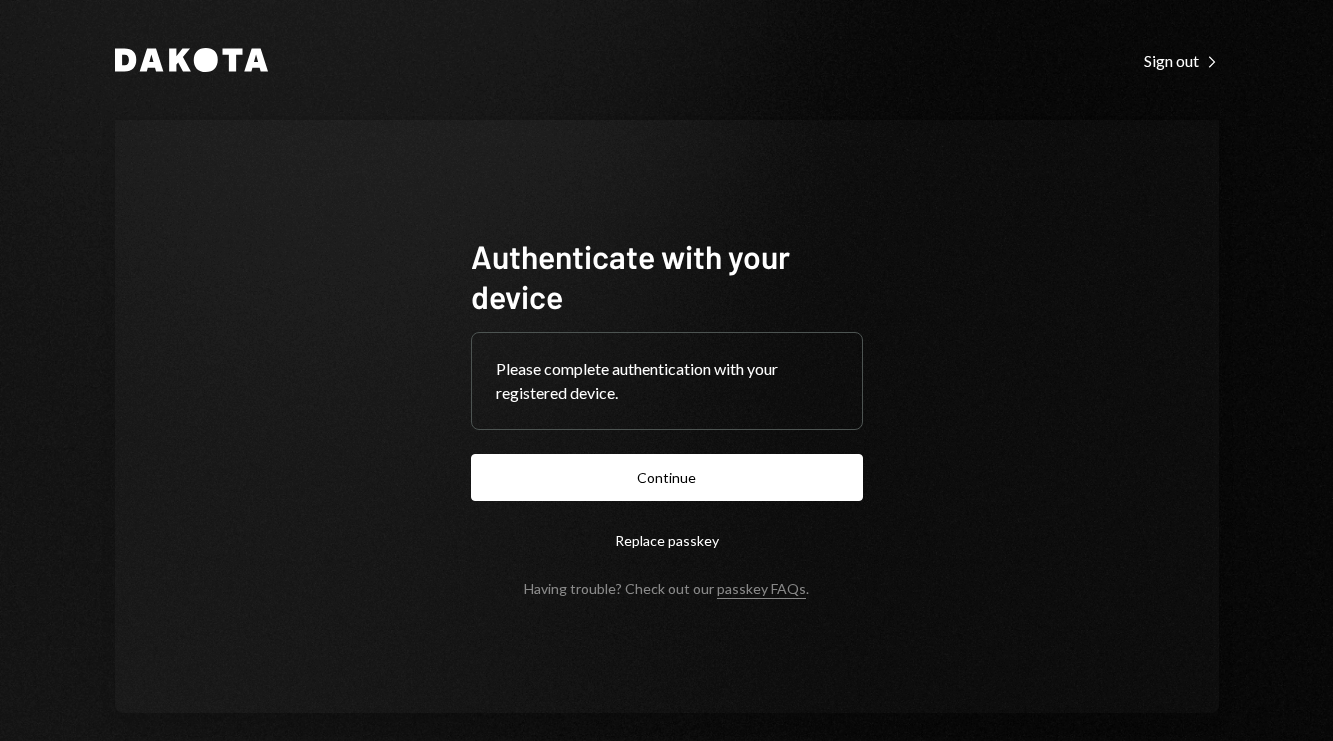 scroll, scrollTop: 0, scrollLeft: 0, axis: both 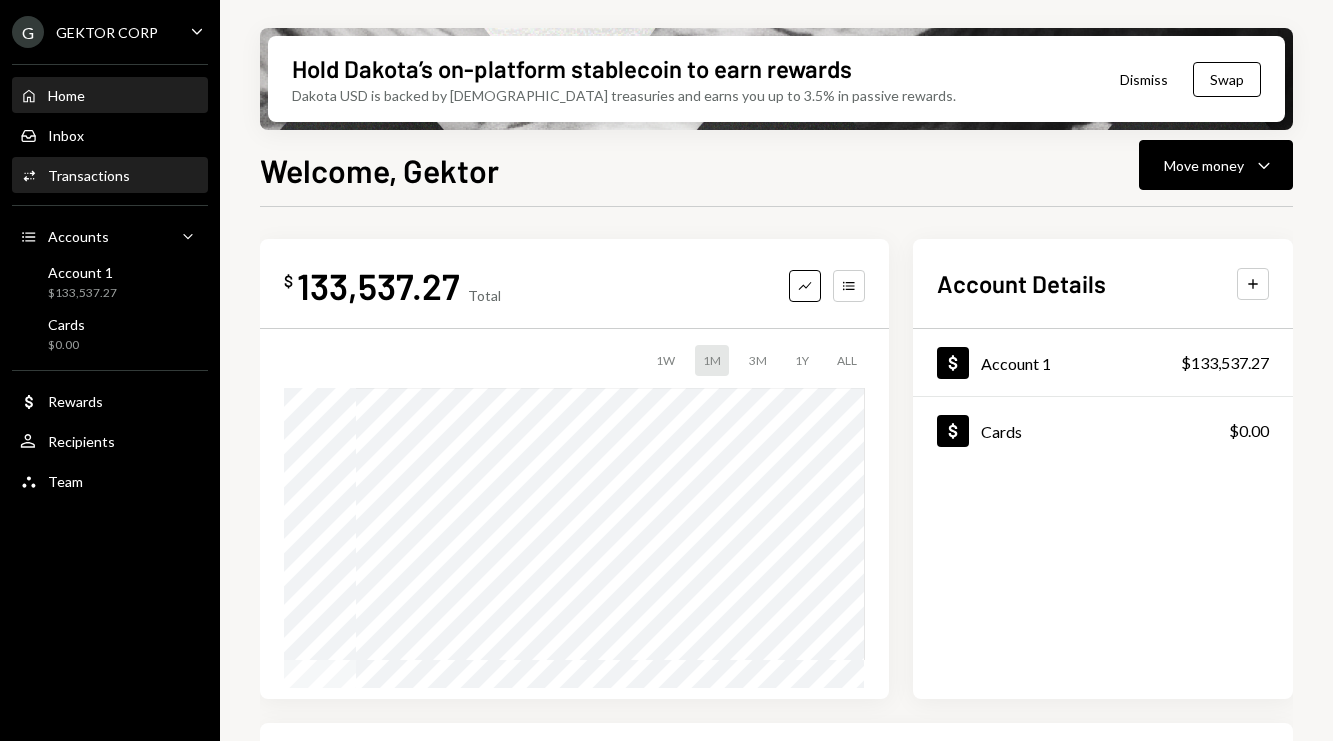 click on "Activities Transactions" at bounding box center (110, 176) 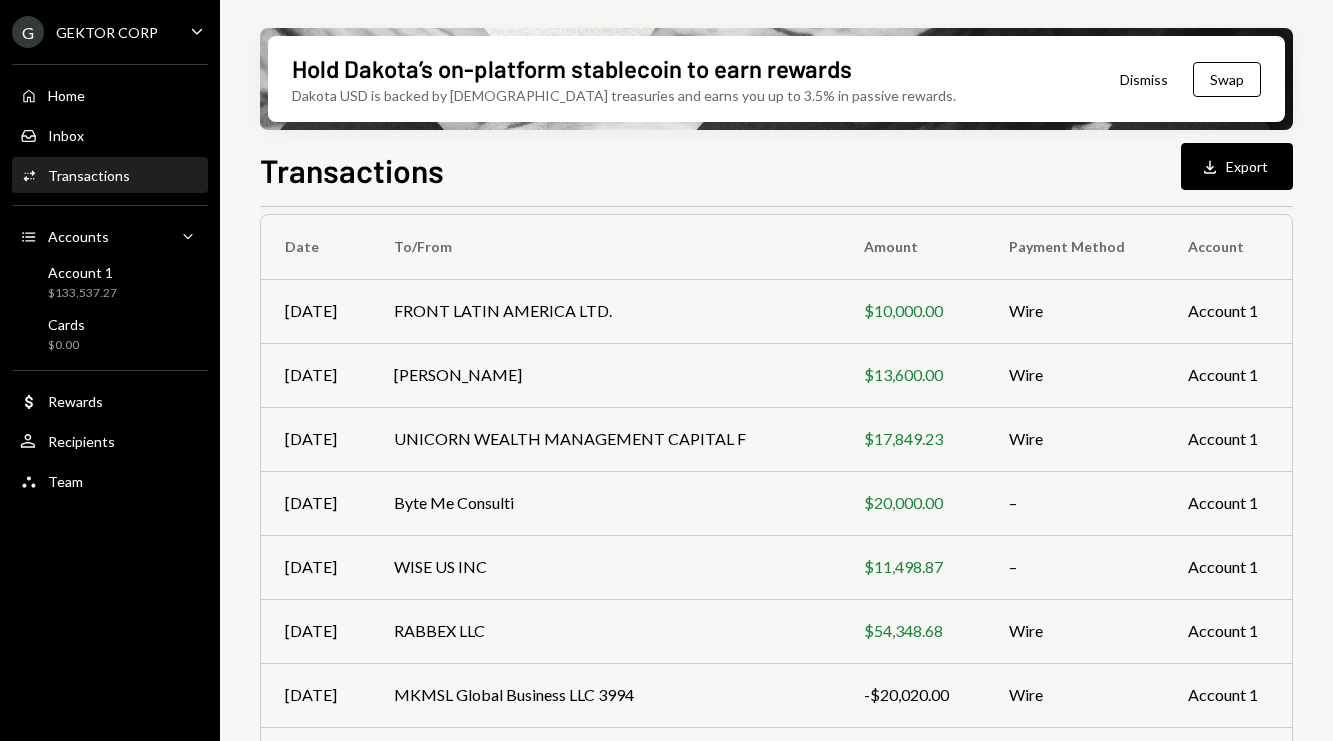 scroll, scrollTop: 242, scrollLeft: 0, axis: vertical 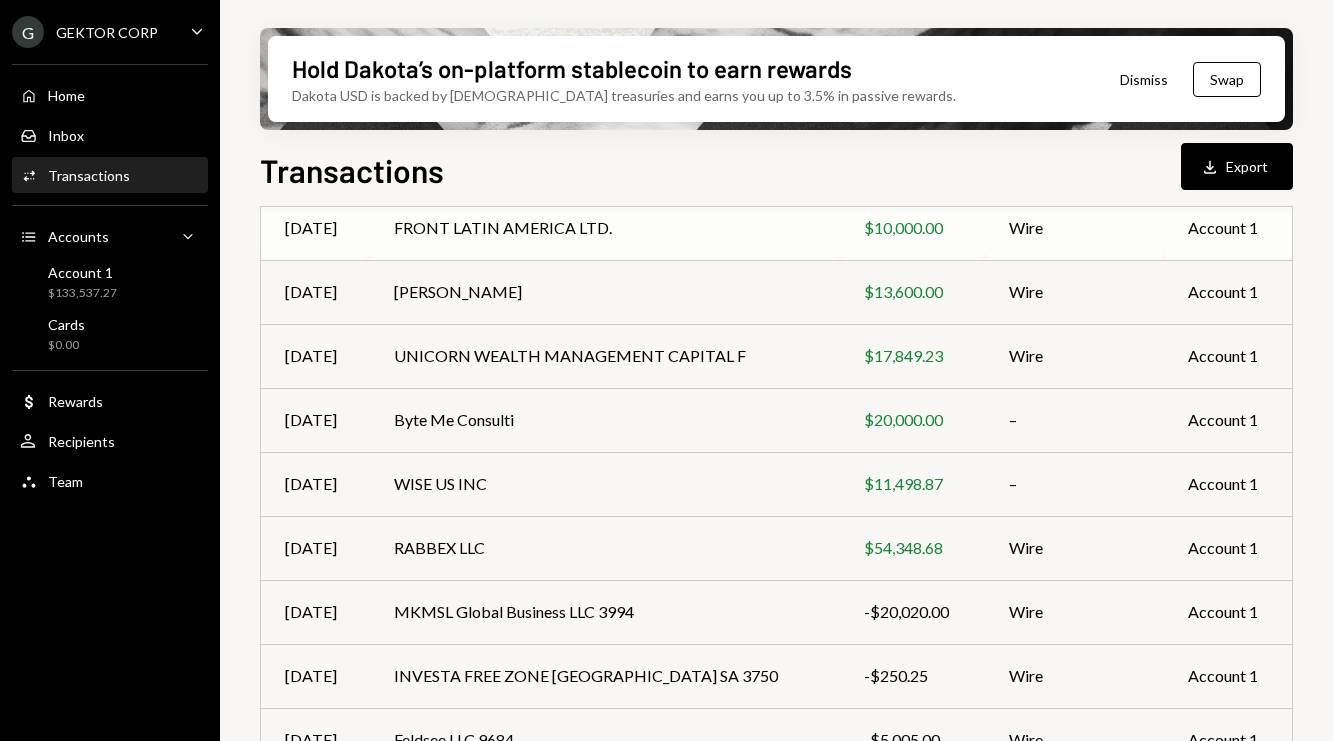 click on "FRONT LATIN AMERICA LTD." at bounding box center [605, 228] 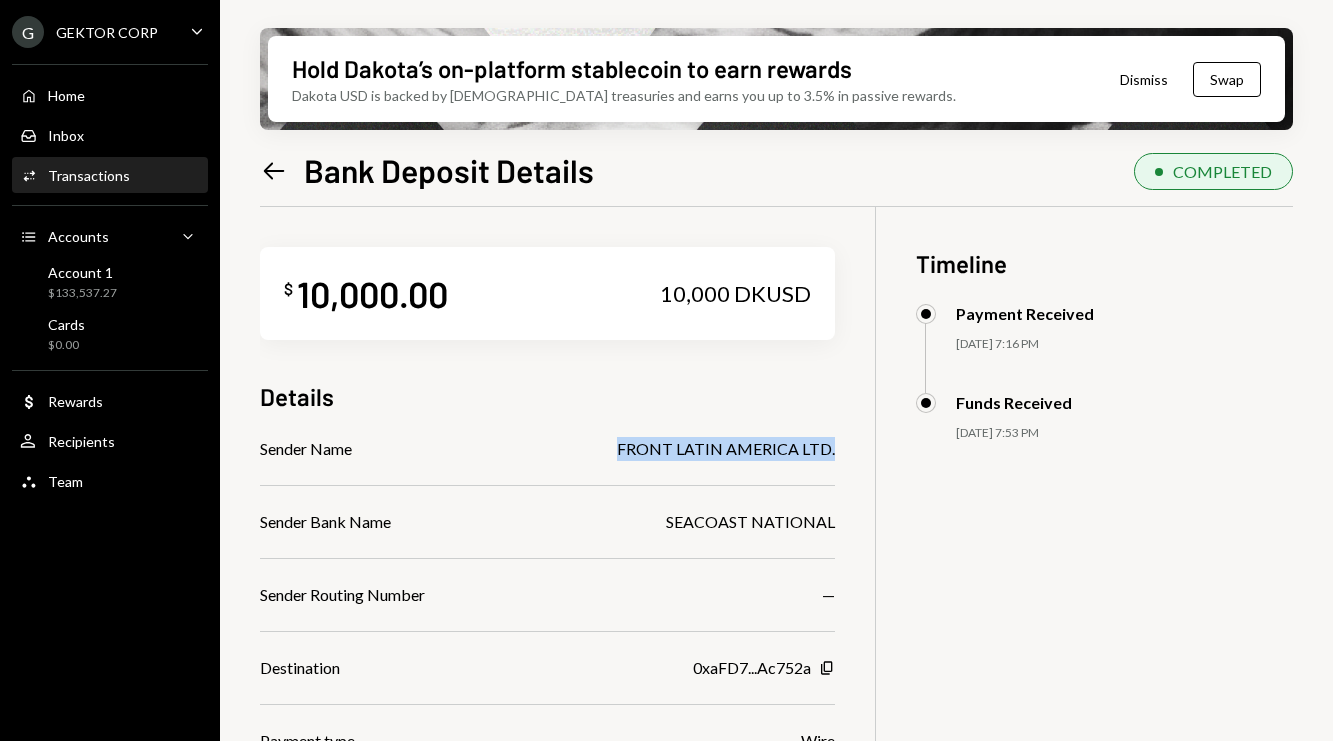 drag, startPoint x: 623, startPoint y: 452, endPoint x: 836, endPoint y: 455, distance: 213.02112 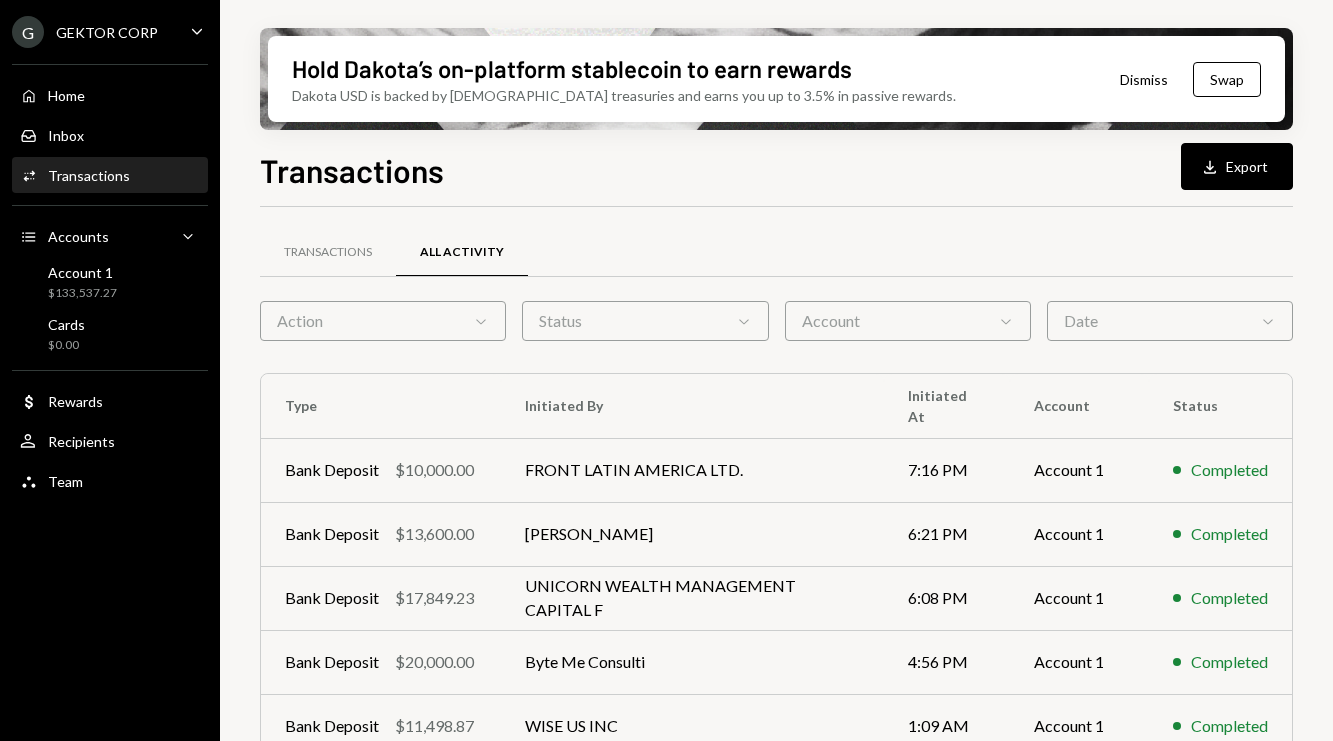 click on "Home Home Inbox Inbox Activities Transactions Accounts Accounts Caret Down Account 1 $133,537.27 Cards $0.00 Dollar Rewards User Recipients Team Team" at bounding box center (110, 277) 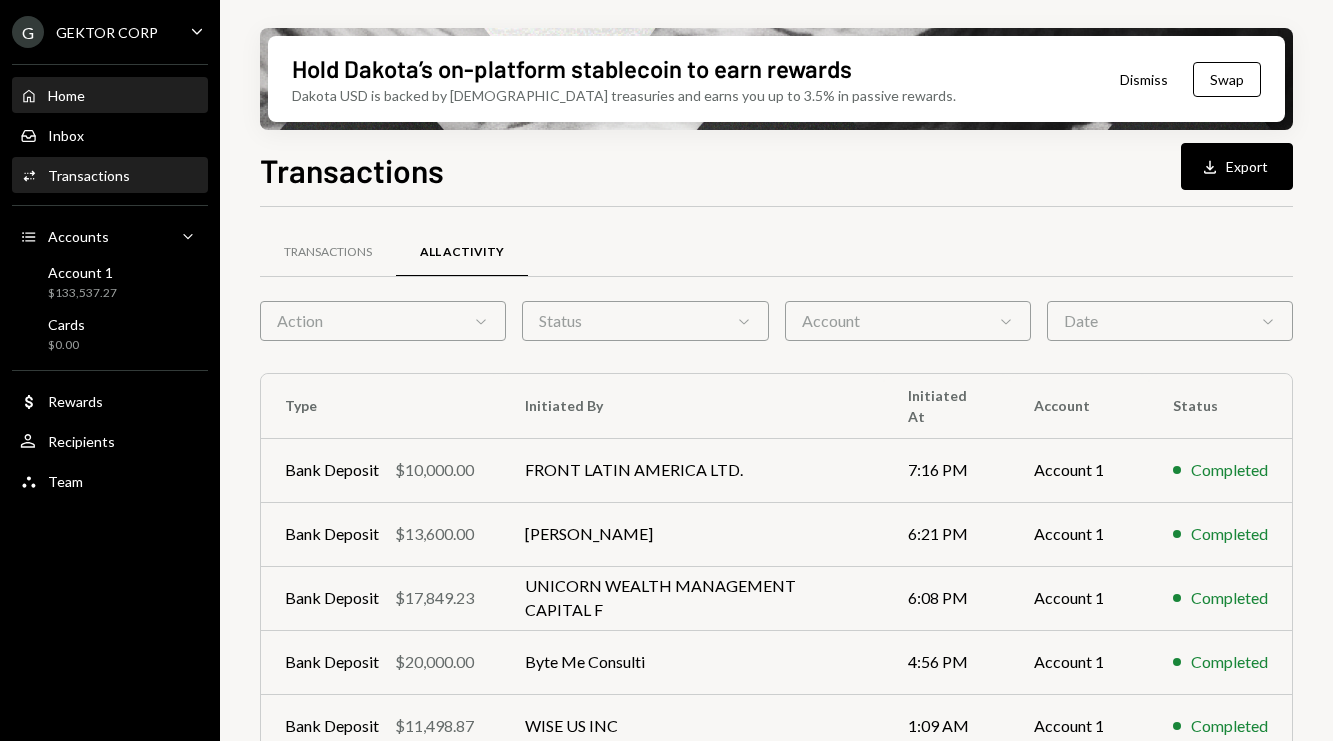 click on "Home Home" at bounding box center [110, 96] 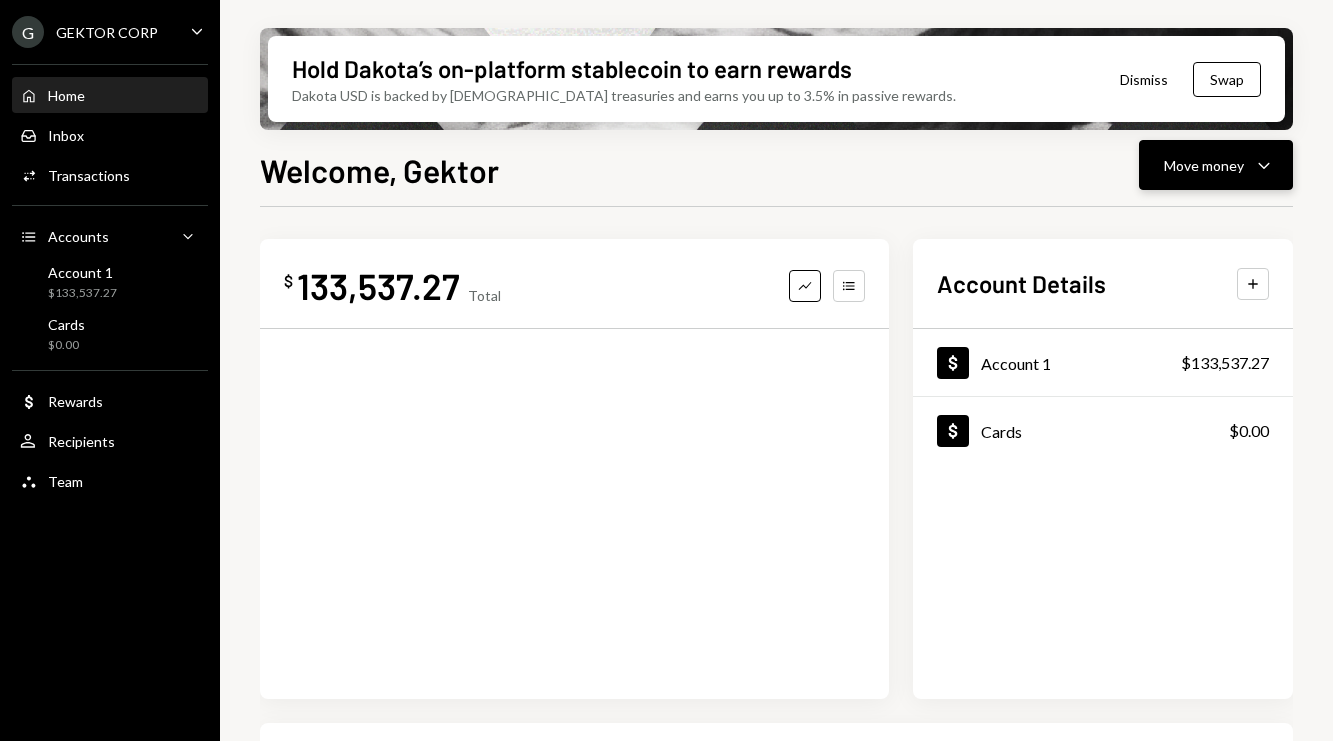 click on "Move money" at bounding box center [1204, 165] 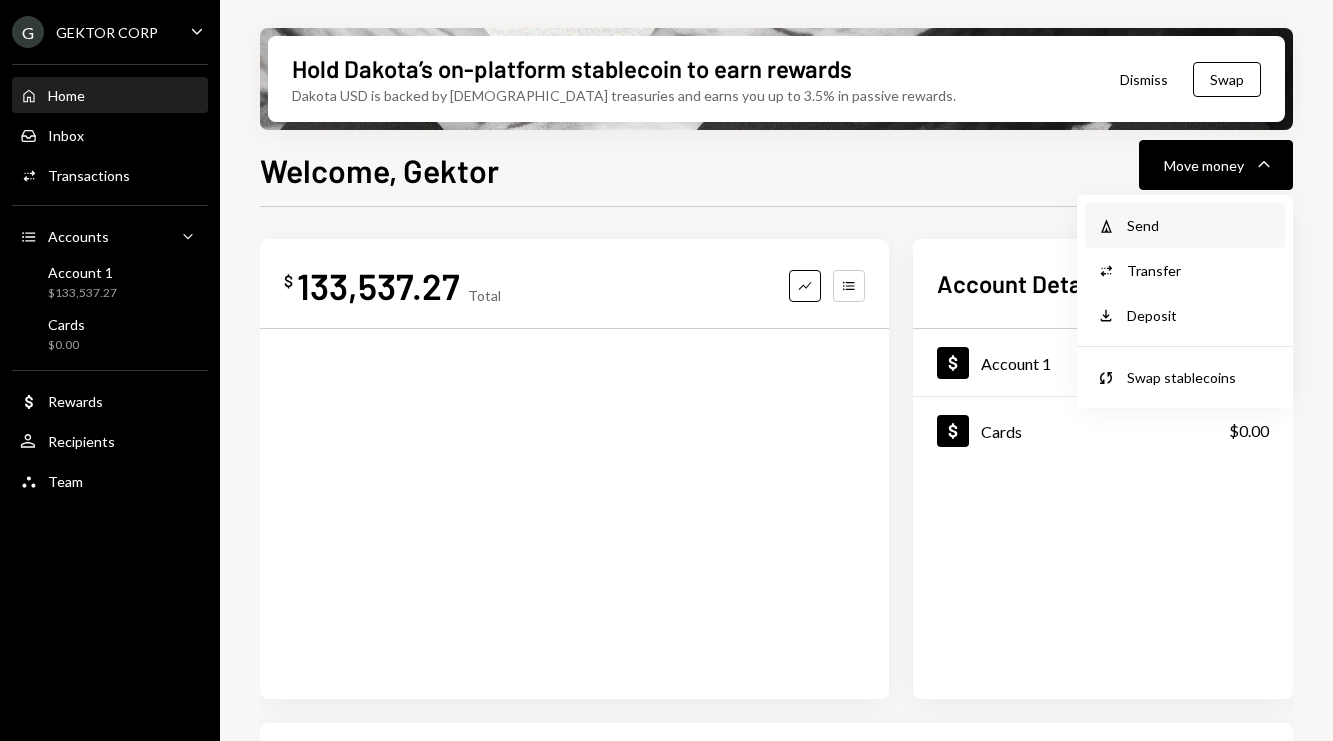 click on "Send" at bounding box center (1200, 225) 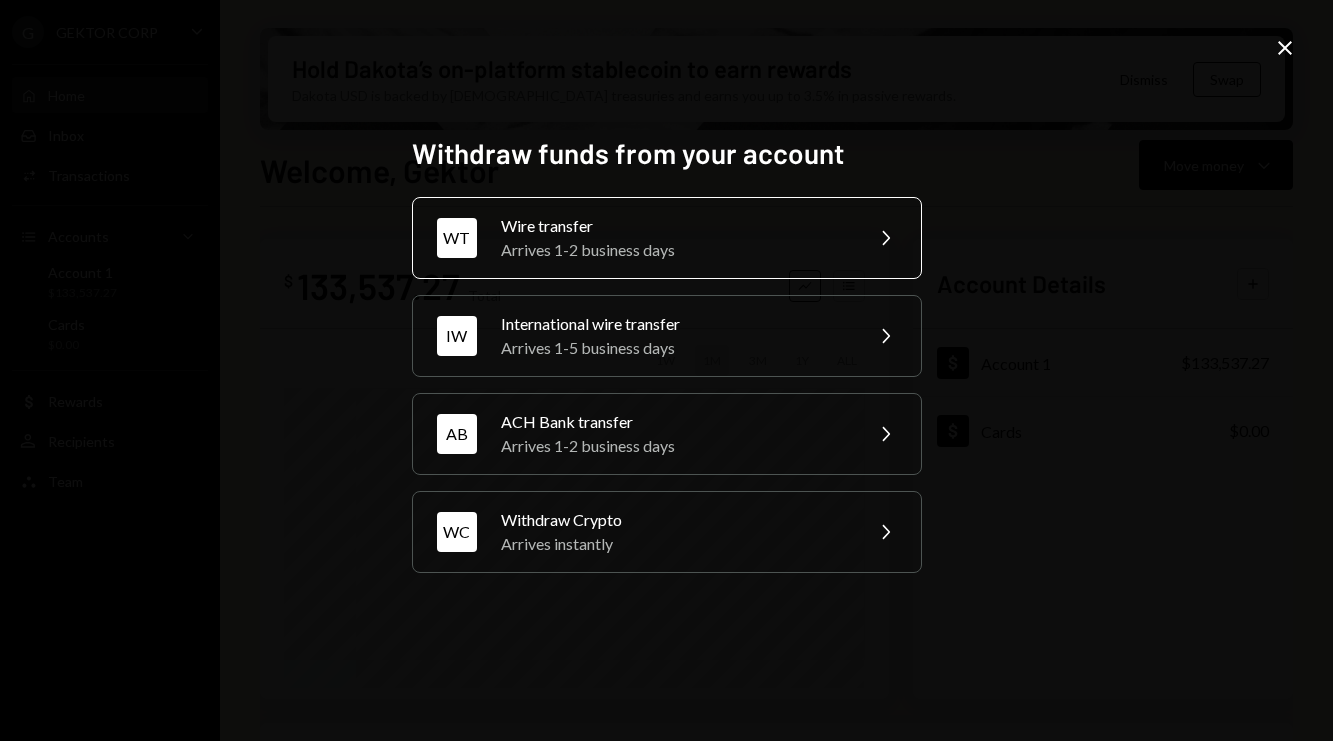 click on "Wire transfer" at bounding box center [675, 226] 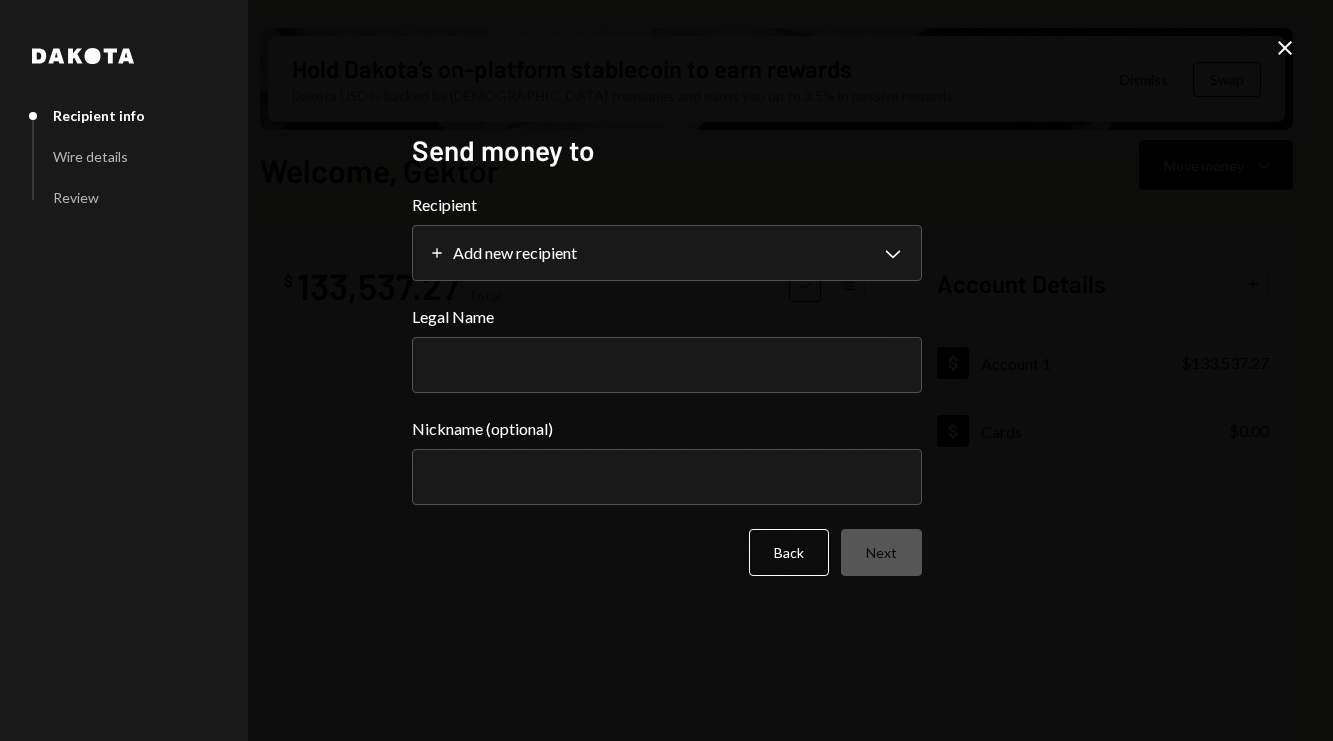 select 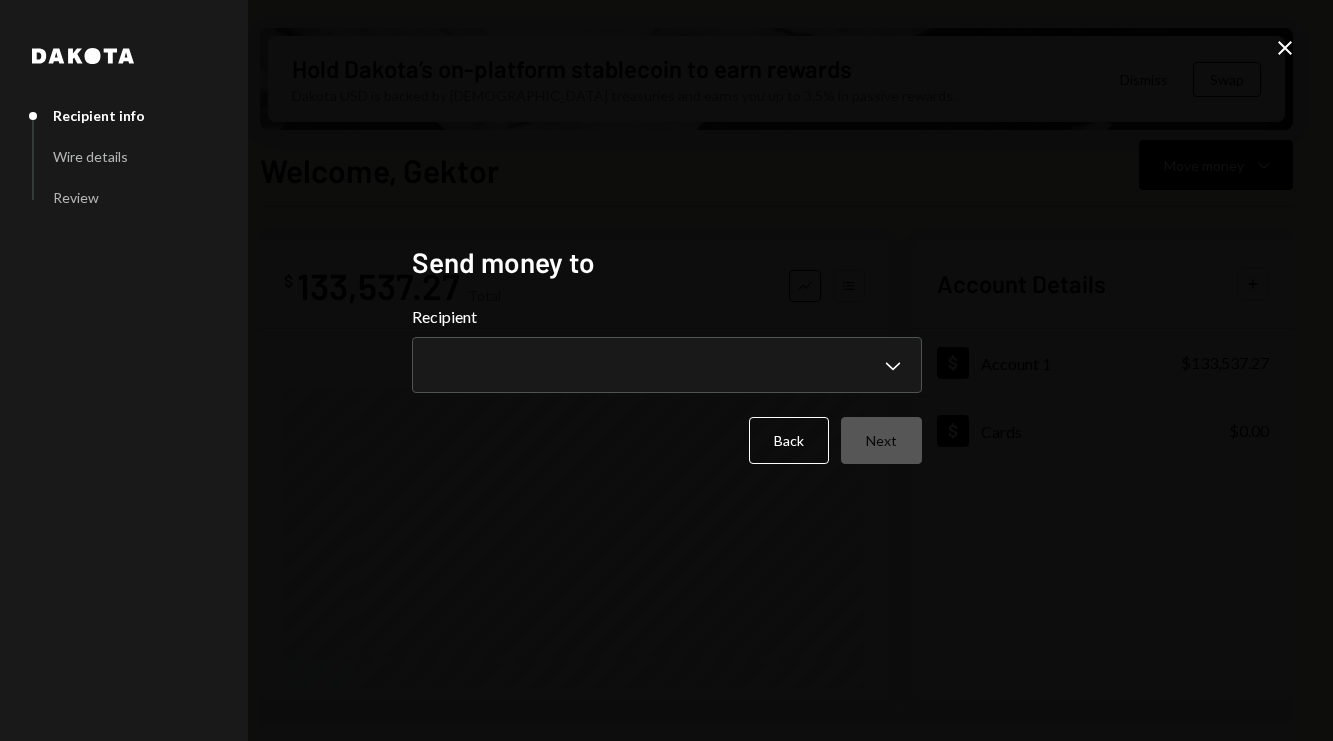 type 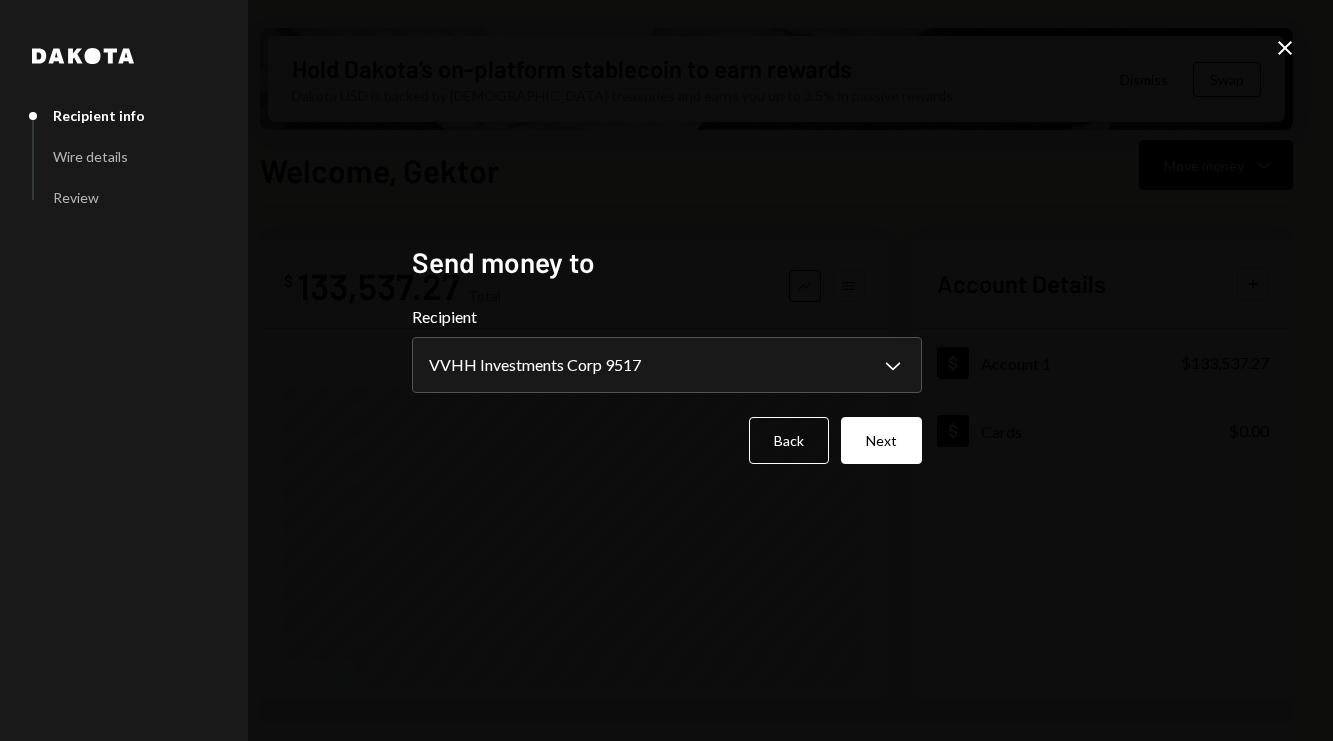 type 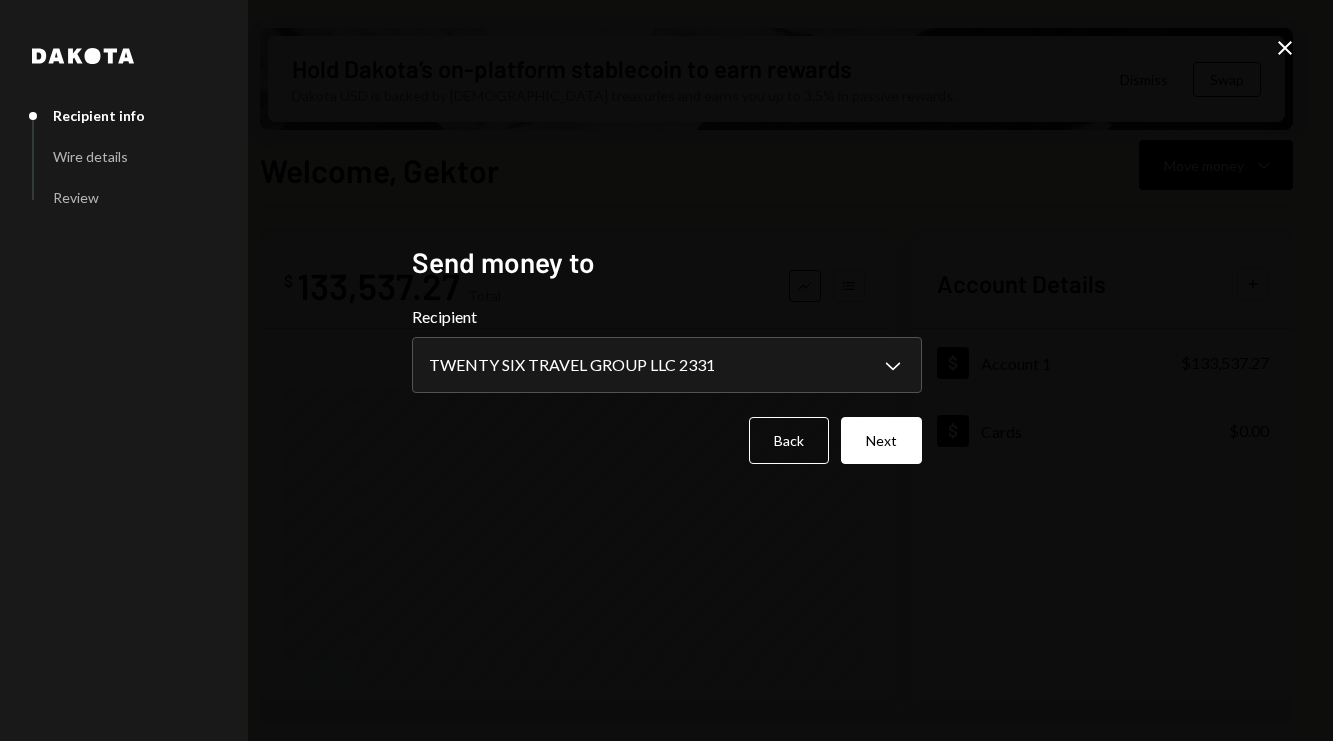 select on "**********" 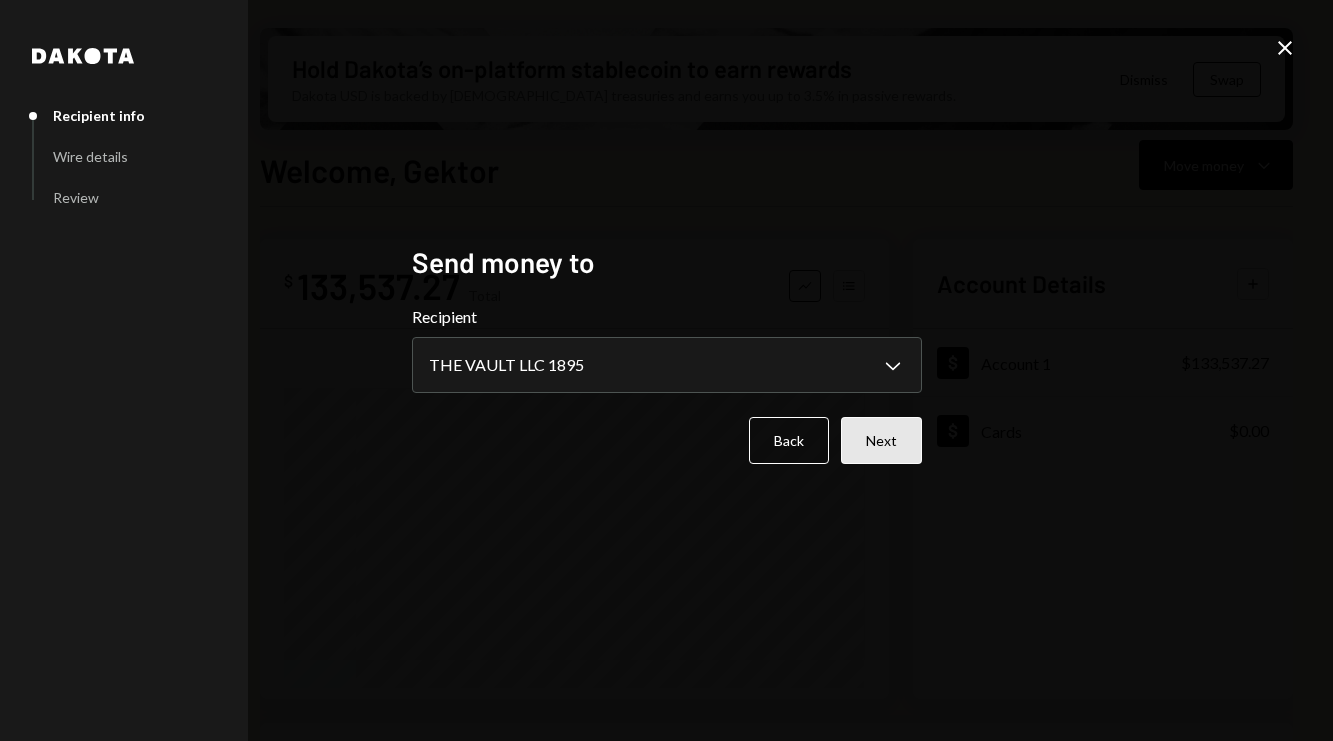 click on "Next" at bounding box center [881, 440] 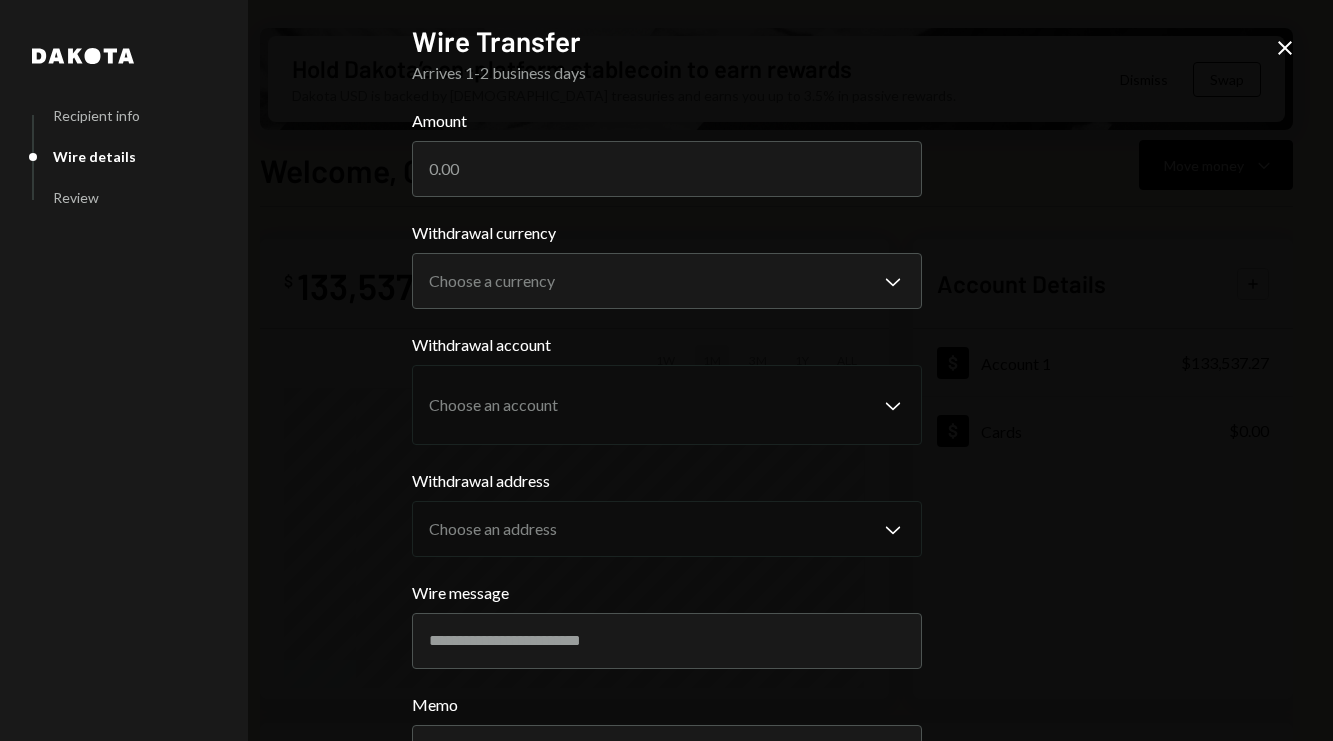 click on "**********" at bounding box center (667, 492) 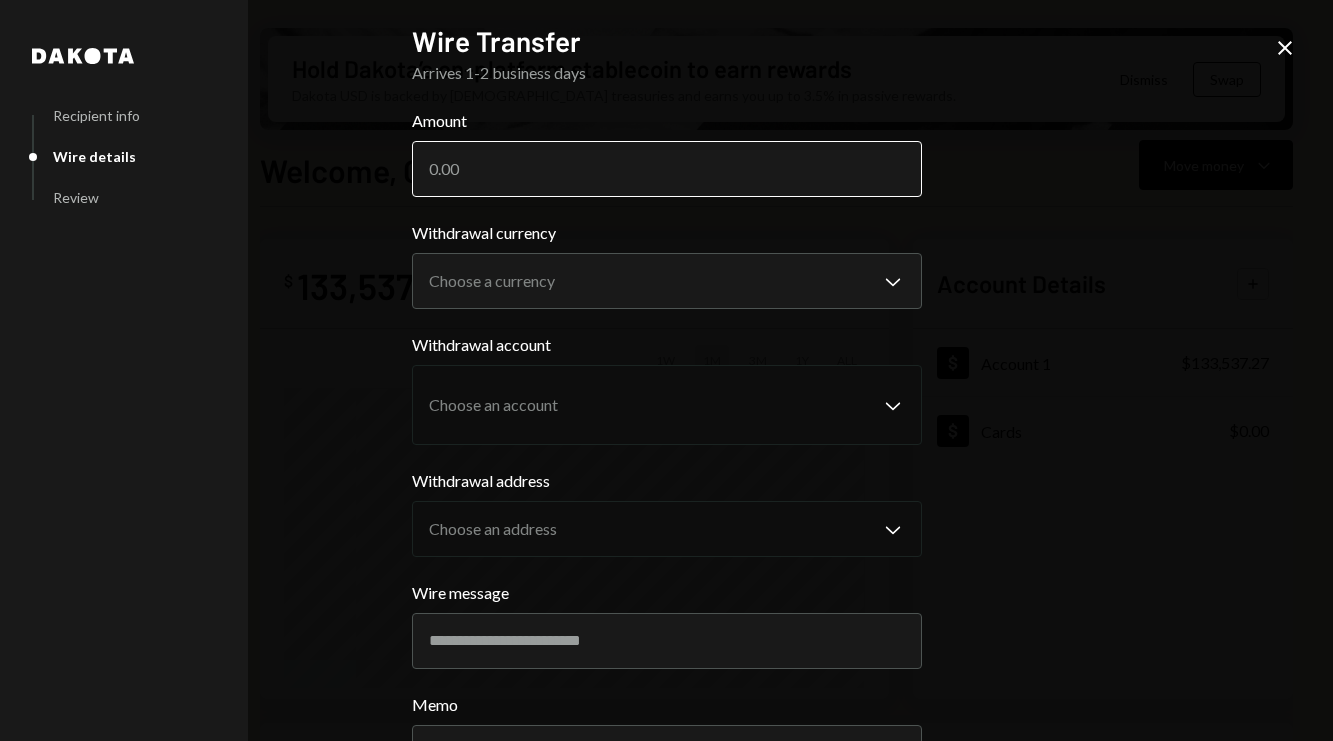 click on "Amount" at bounding box center (667, 169) 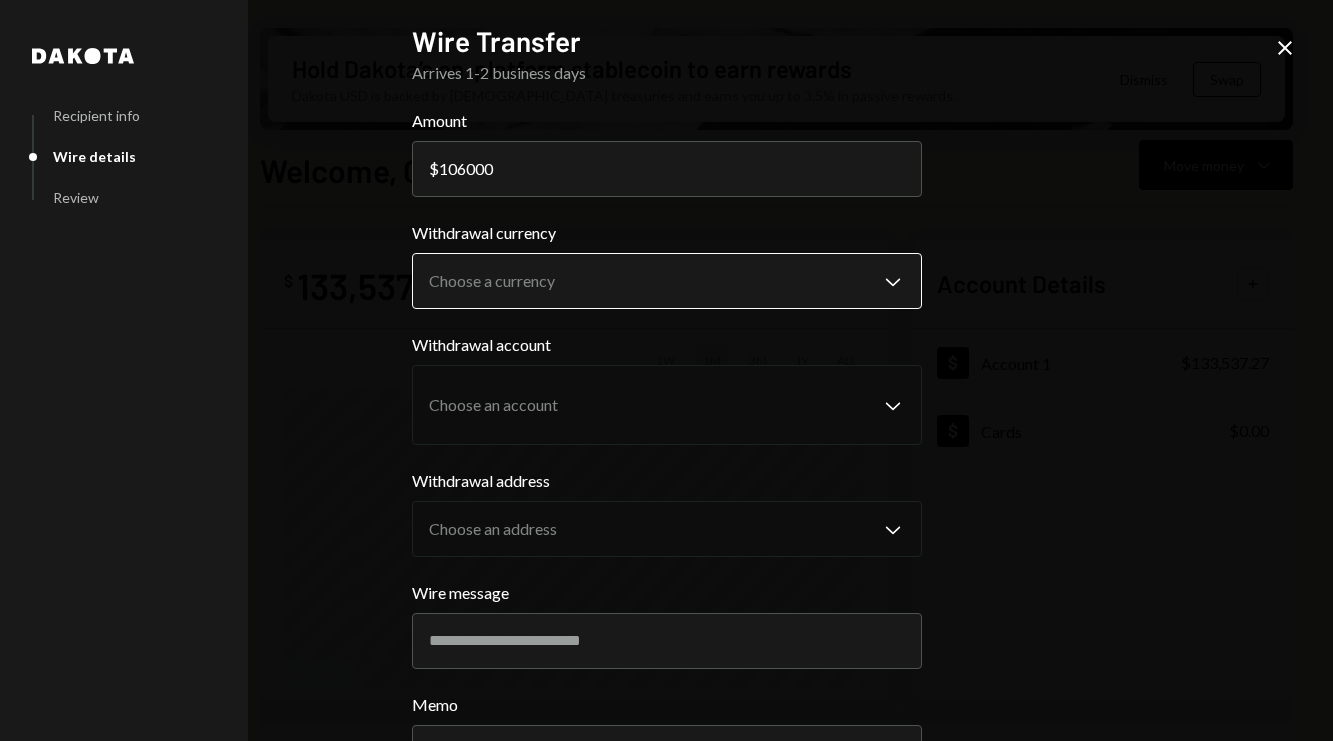 type on "106000" 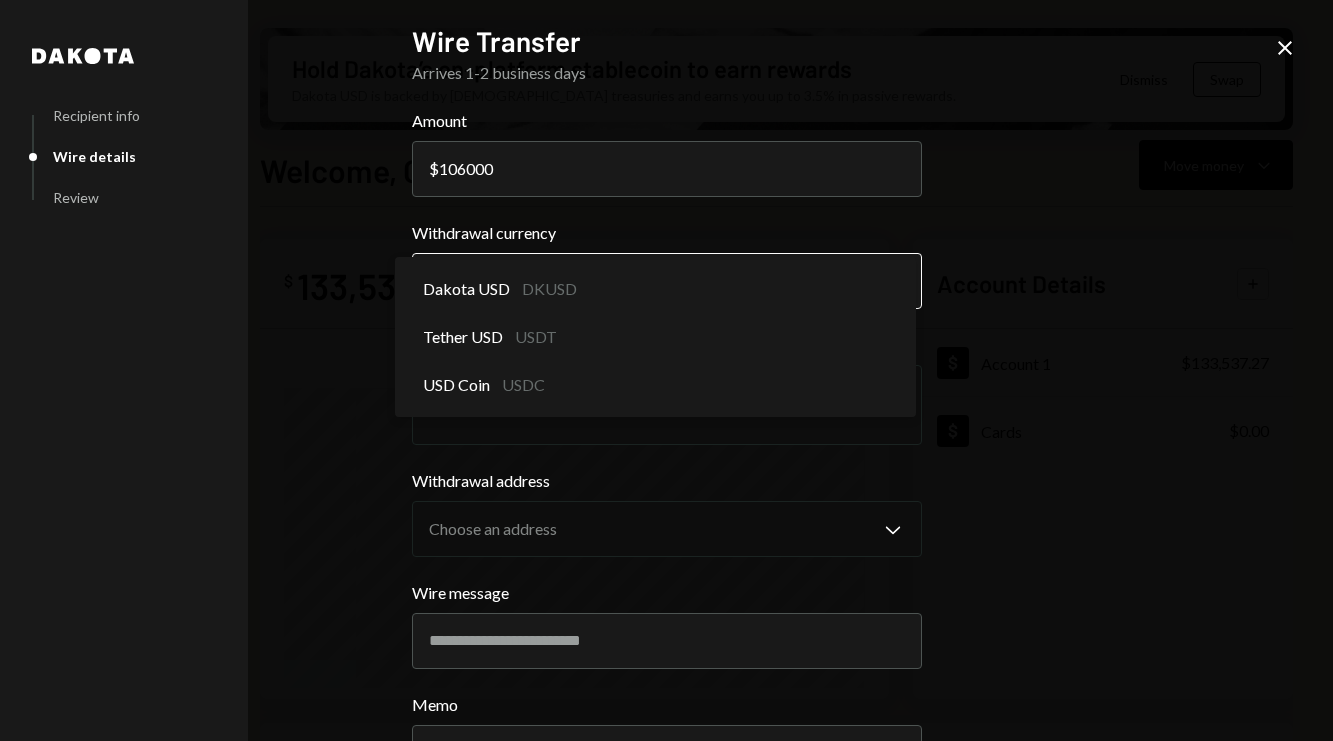click on "G GEKTOR CORP Caret Down Home Home Inbox Inbox Activities Transactions Accounts Accounts Caret Down Account 1 $133,537.27 Cards $0.00 Dollar Rewards User Recipients Team Team Hold Dakota’s on-platform stablecoin to earn rewards Dakota USD is backed by U.S. treasuries and earns you up to 3.5% in passive rewards. Dismiss Swap Welcome, Gektor Move money Caret Down $ 133,537.27 Total Graph Accounts 1W 1M 3M 1Y ALL Account Details Plus Dollar Account 1 $133,537.27 Dollar Cards $0.00 Recent Transactions View all Type Initiated By Initiated At Account Status Bank Deposit $10,000.00 FRONT LATIN AMERICA LTD. 7:16 PM Account 1 Completed Bank Deposit $13,600.00 [PERSON_NAME] ESTRUGA 6:21 PM Account 1 Completed Bank Deposit $17,849.23 UNICORN WEALTH MANAGEMENT CAPITAL F 6:08 PM Account 1 Completed Bank Deposit $20,000.00 Byte Me Consulti 4:56 PM Account 1 Completed Bank Deposit $11,498.87 WISE US INC 1:09 AM Account 1 Completed /dashboard Dakota Recipient info Wire details Review Wire Transfer Arrives 1-2 business days Amount" at bounding box center [666, 370] 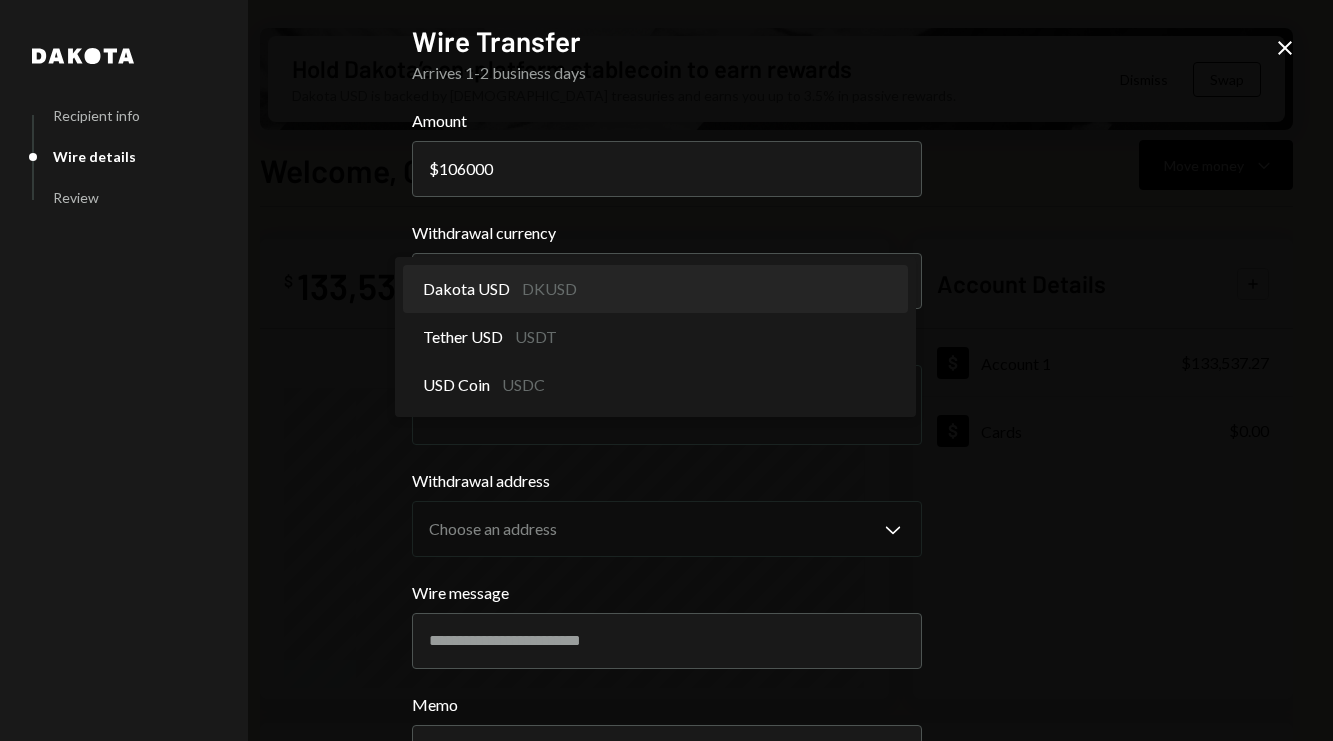 select on "*****" 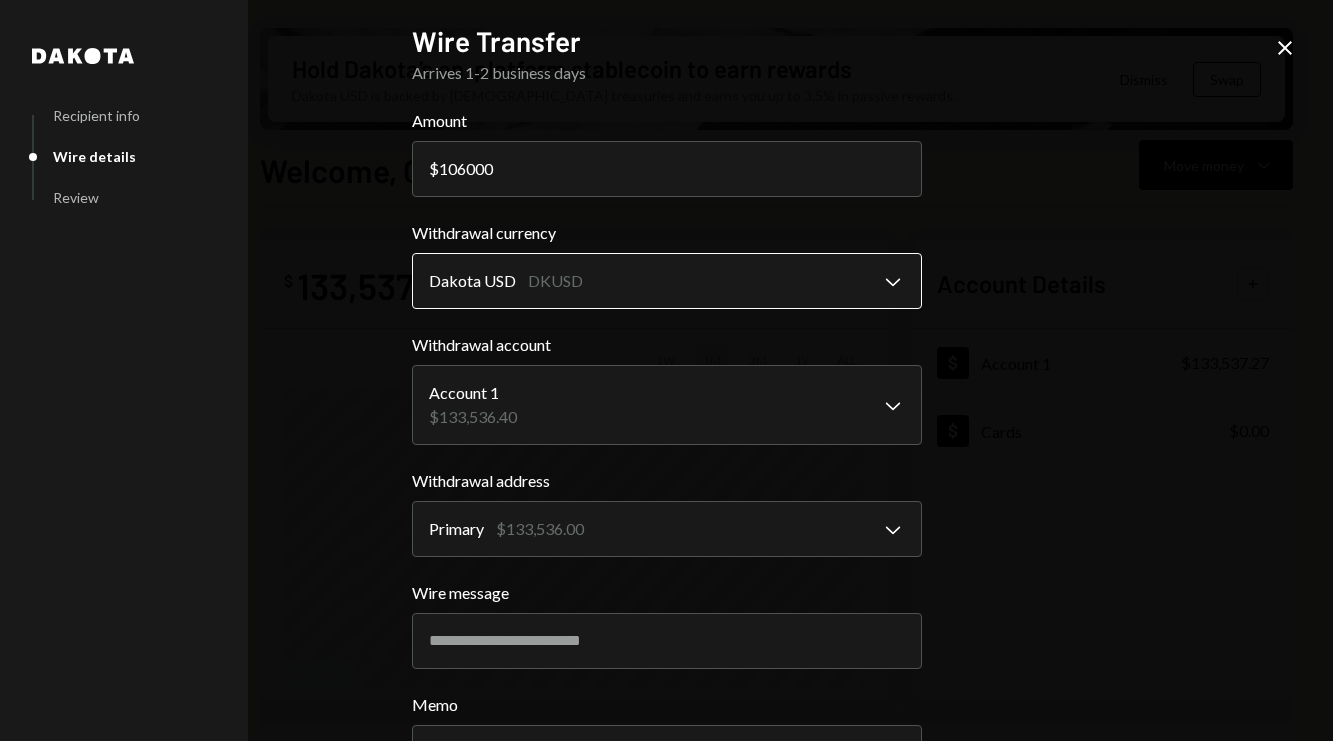 scroll, scrollTop: 166, scrollLeft: 0, axis: vertical 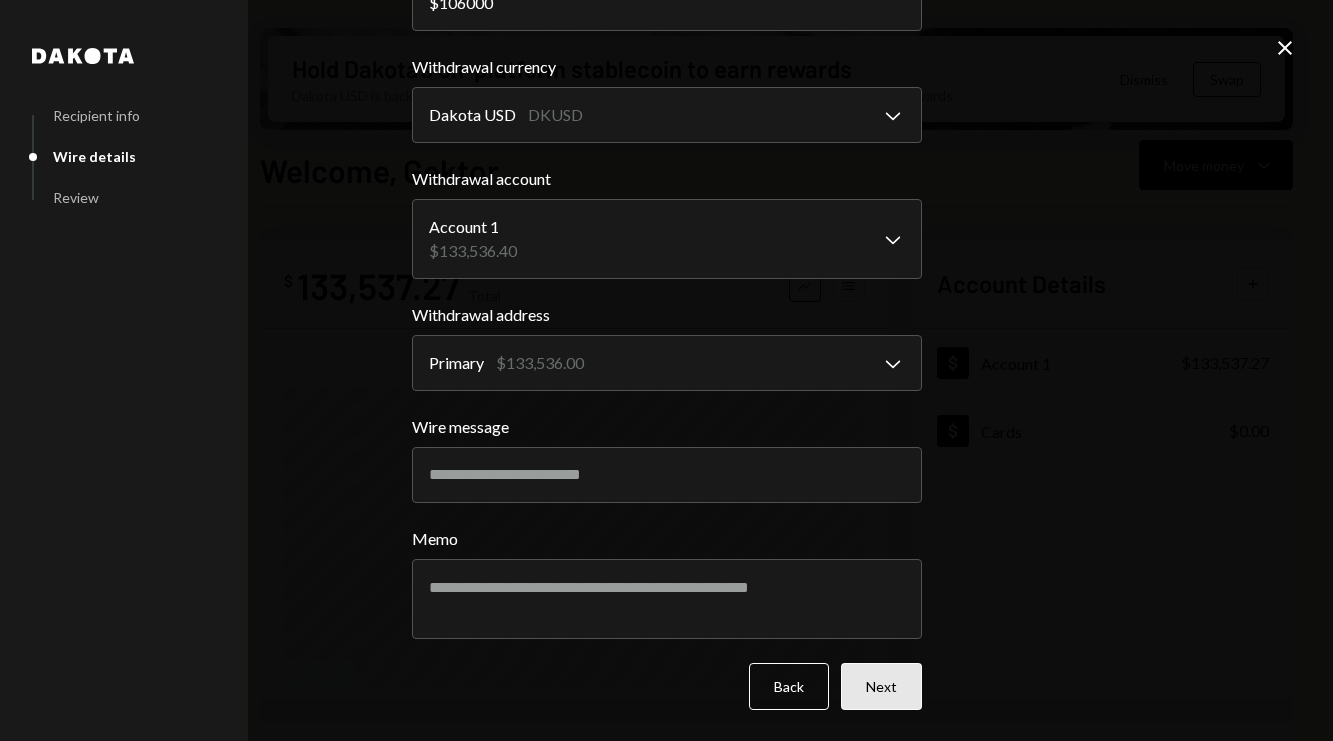 click on "Next" at bounding box center [881, 686] 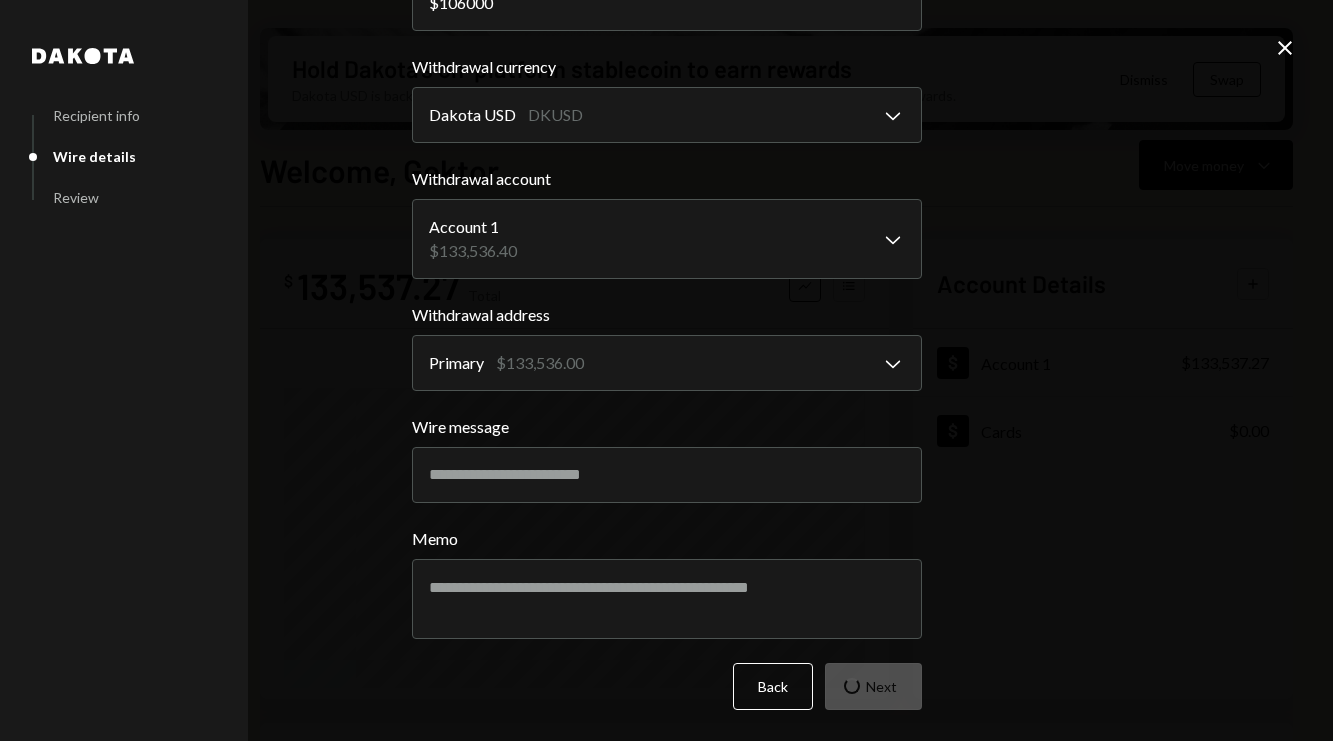 scroll, scrollTop: 0, scrollLeft: 0, axis: both 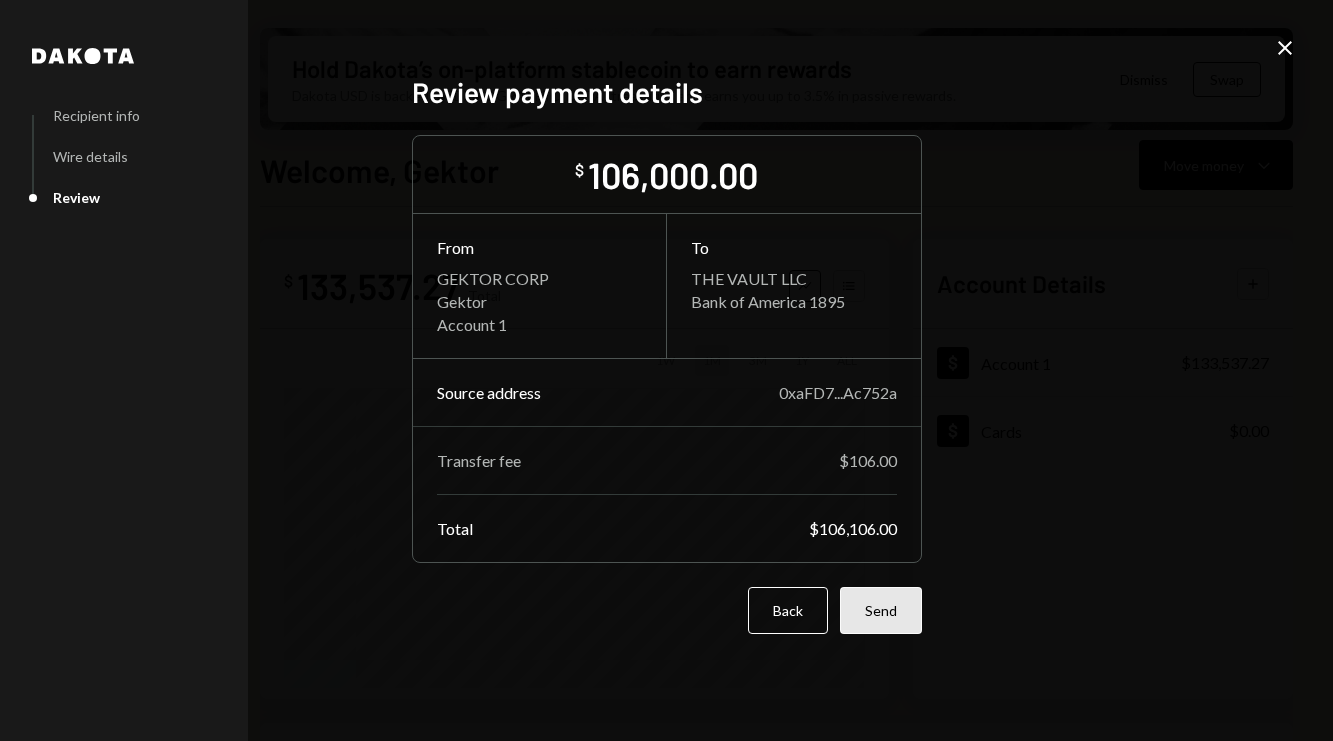 click on "Send" at bounding box center (881, 610) 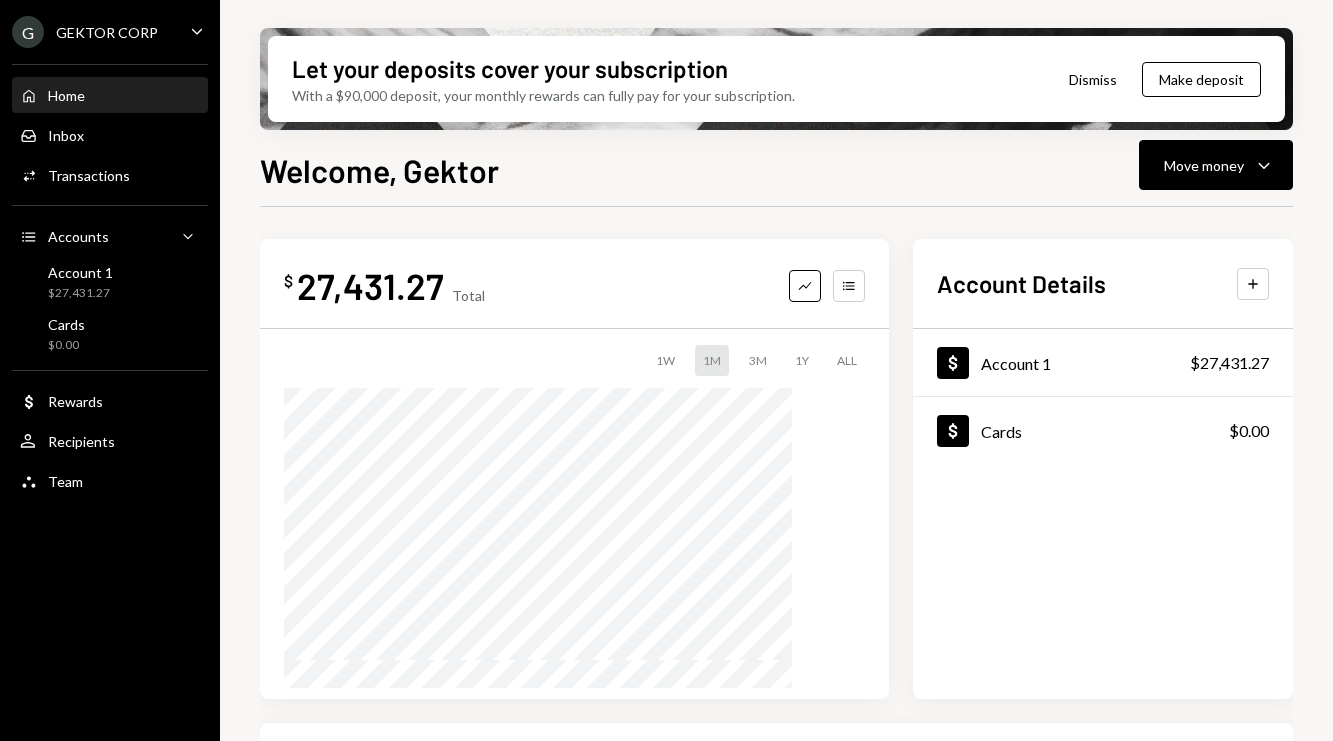 scroll, scrollTop: 0, scrollLeft: 0, axis: both 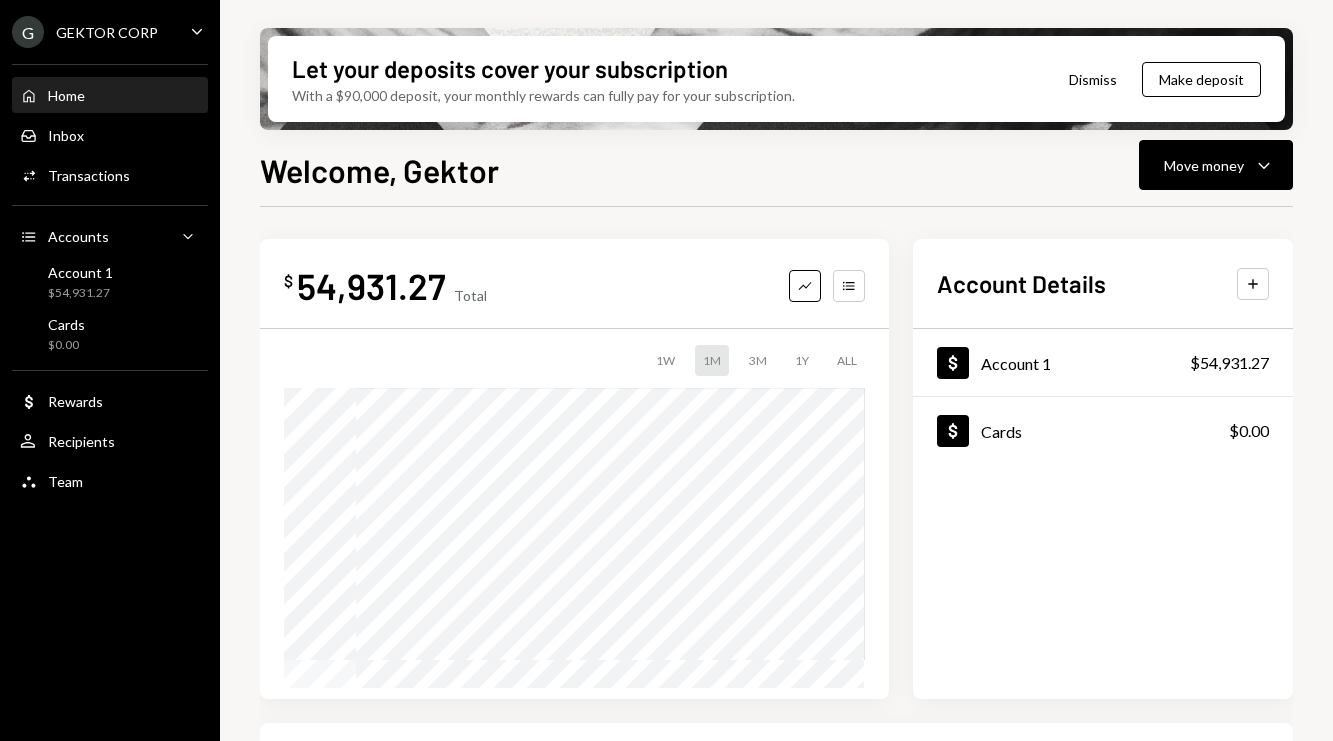 click on "Home Home Inbox Inbox Activities Transactions Accounts Accounts Caret Down Account 1 $54,931.27 Cards $0.00 Dollar Rewards User Recipients Team Team" at bounding box center [110, 277] 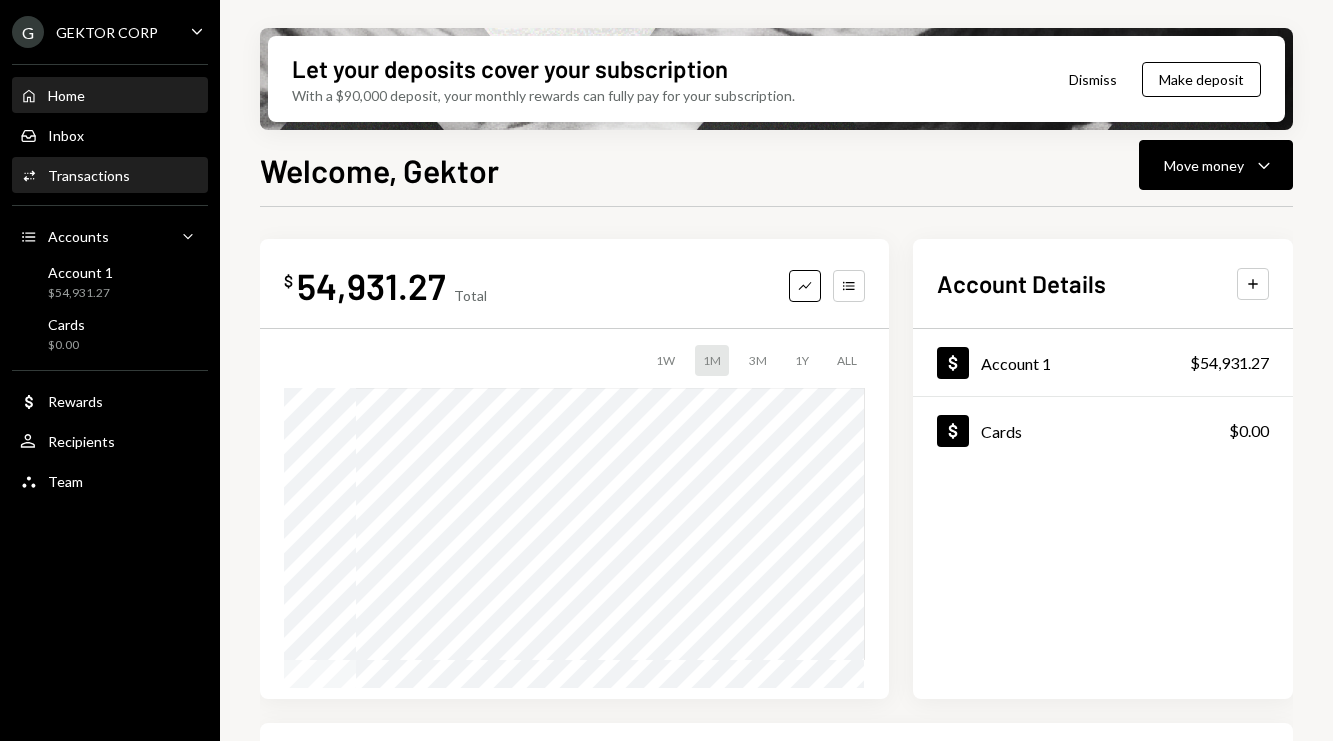 click on "Activities Transactions" at bounding box center (110, 176) 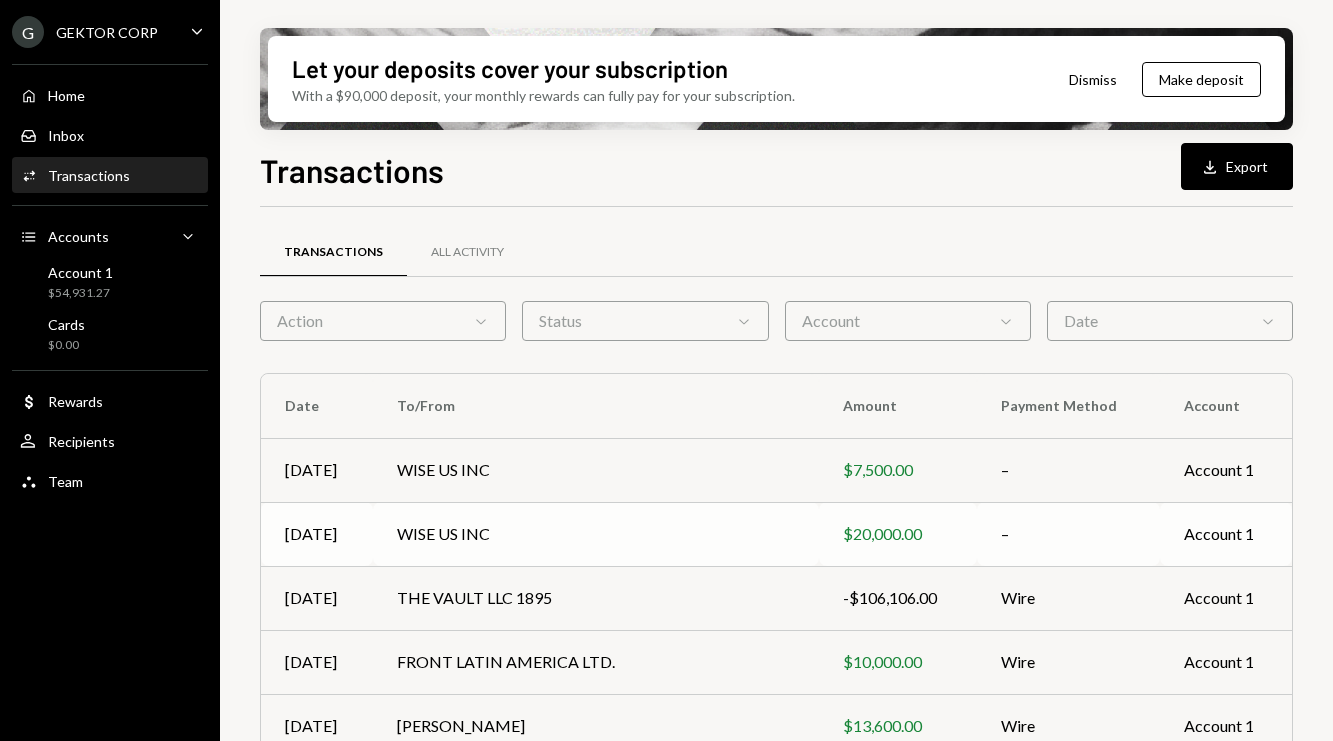 click on "WISE US INC" at bounding box center (596, 534) 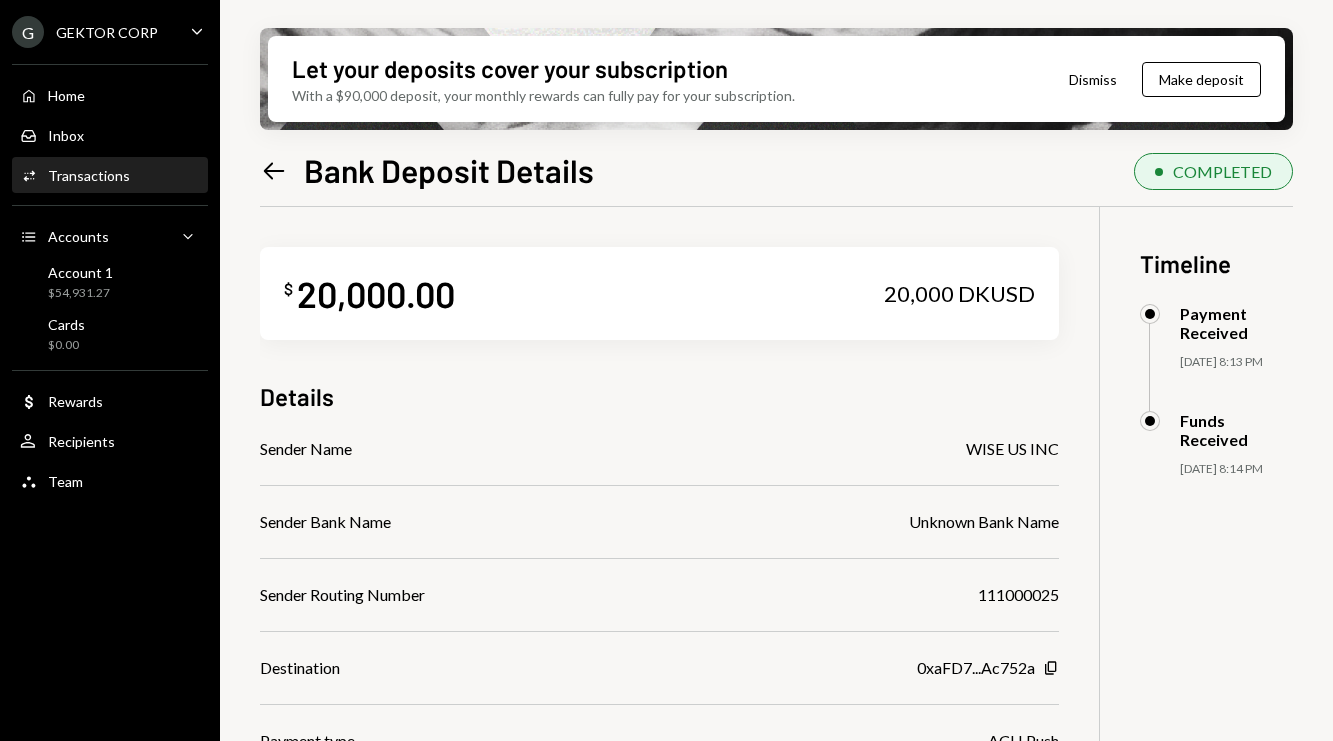 scroll, scrollTop: 184, scrollLeft: 0, axis: vertical 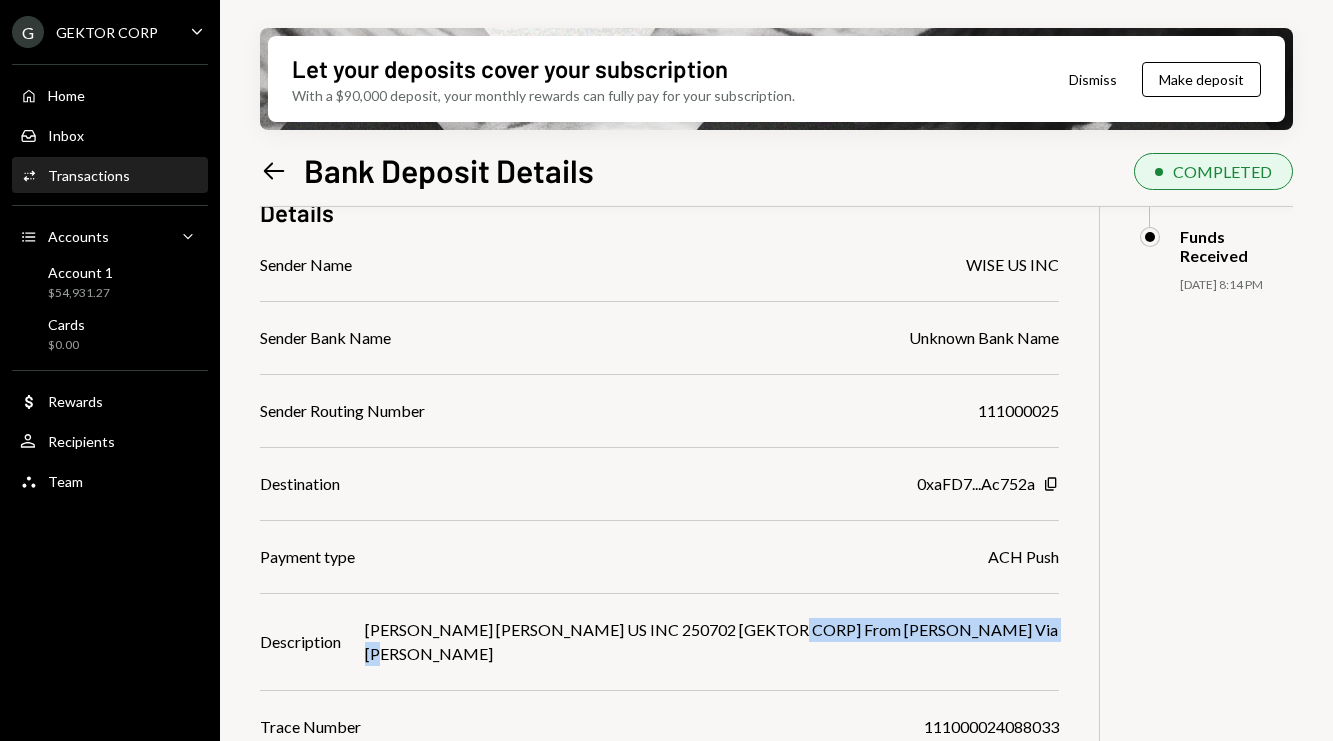 drag, startPoint x: 792, startPoint y: 632, endPoint x: 1037, endPoint y: 627, distance: 245.05101 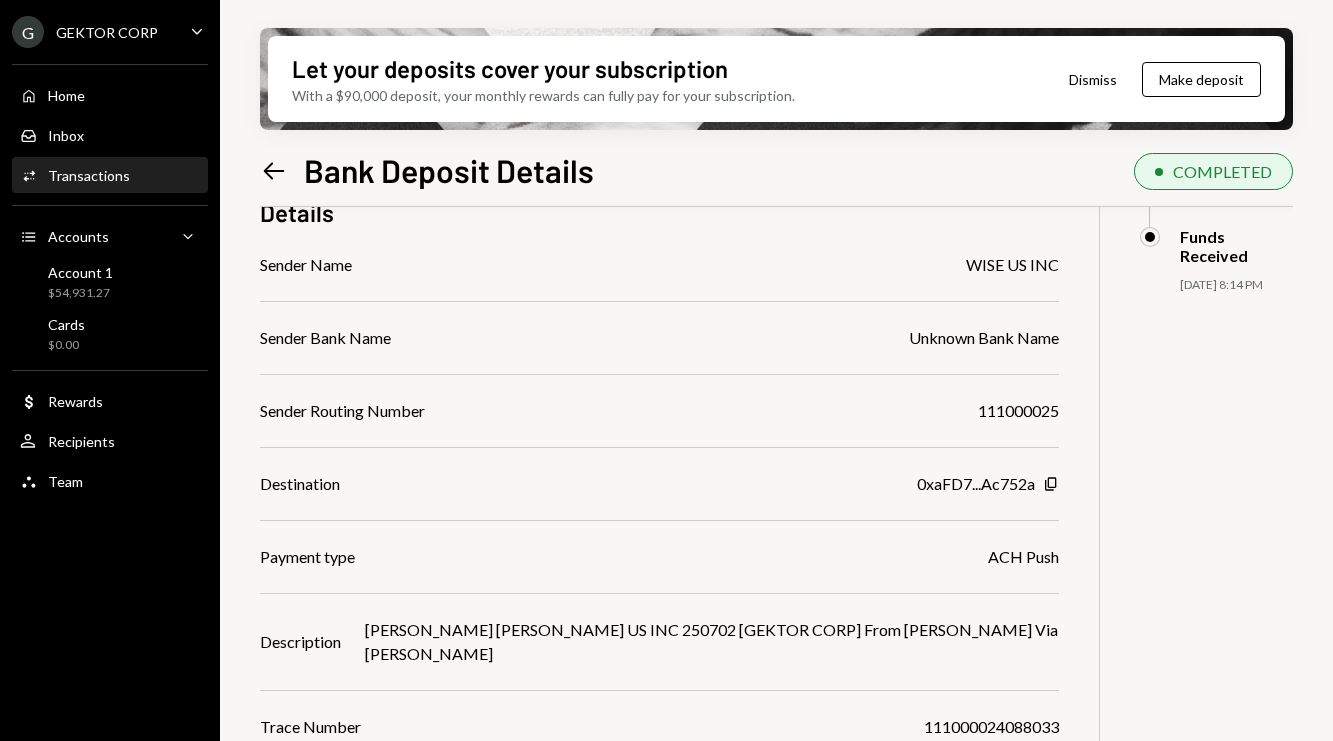 click on "Left Arrow Bank Deposit Details" at bounding box center (427, 170) 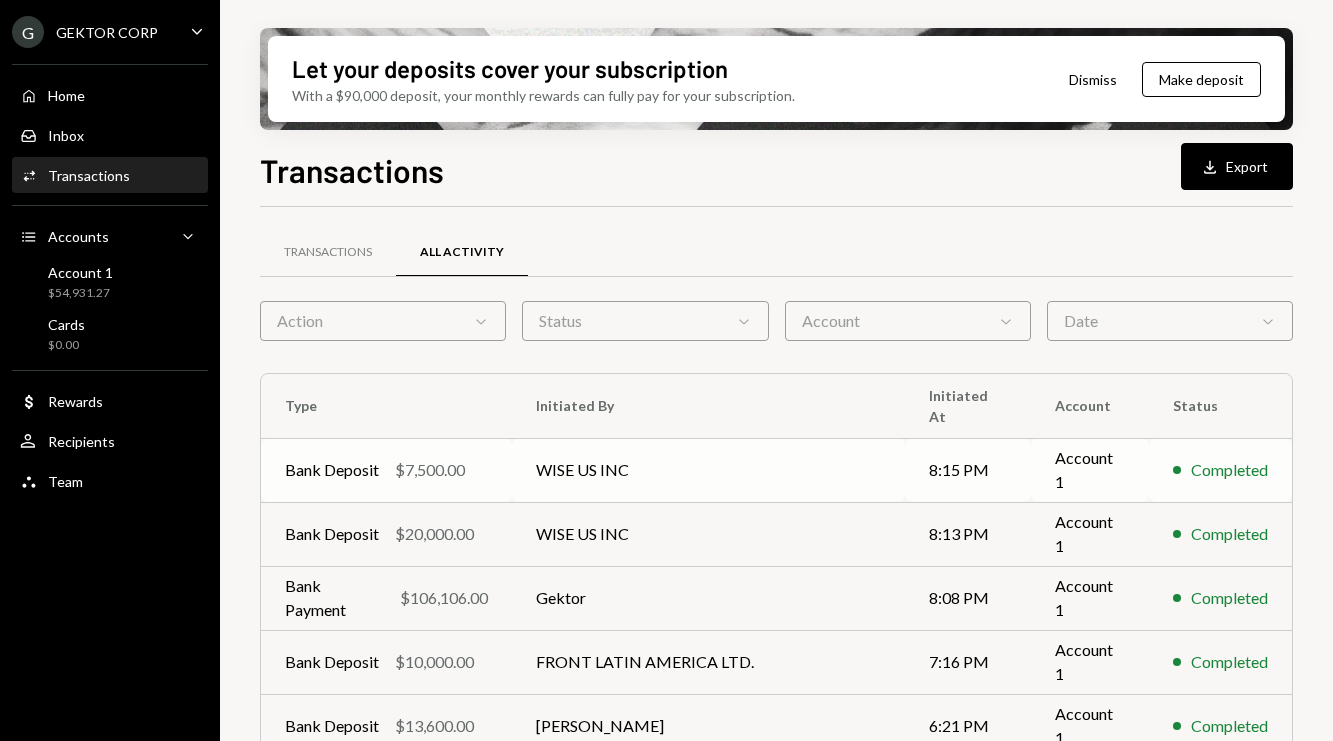 click on "Bank Deposit $7,500.00" at bounding box center [386, 470] 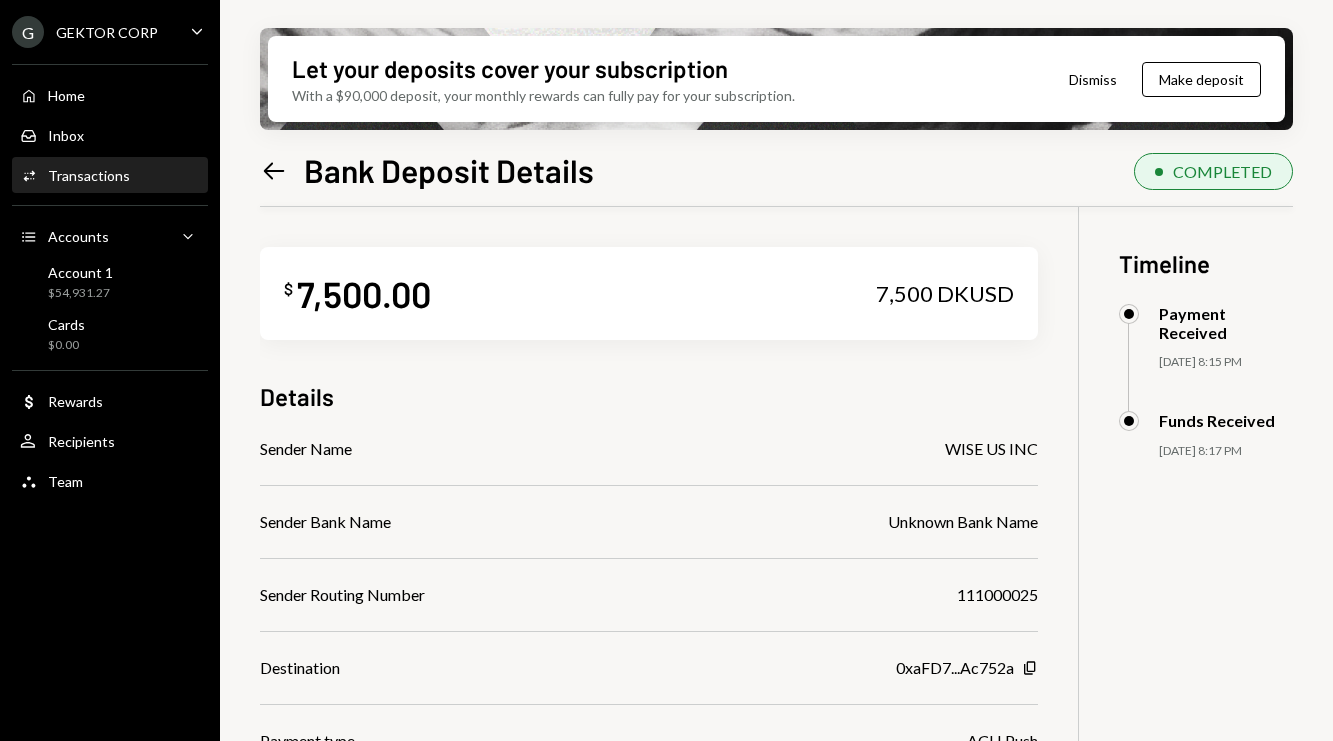 scroll, scrollTop: 184, scrollLeft: 0, axis: vertical 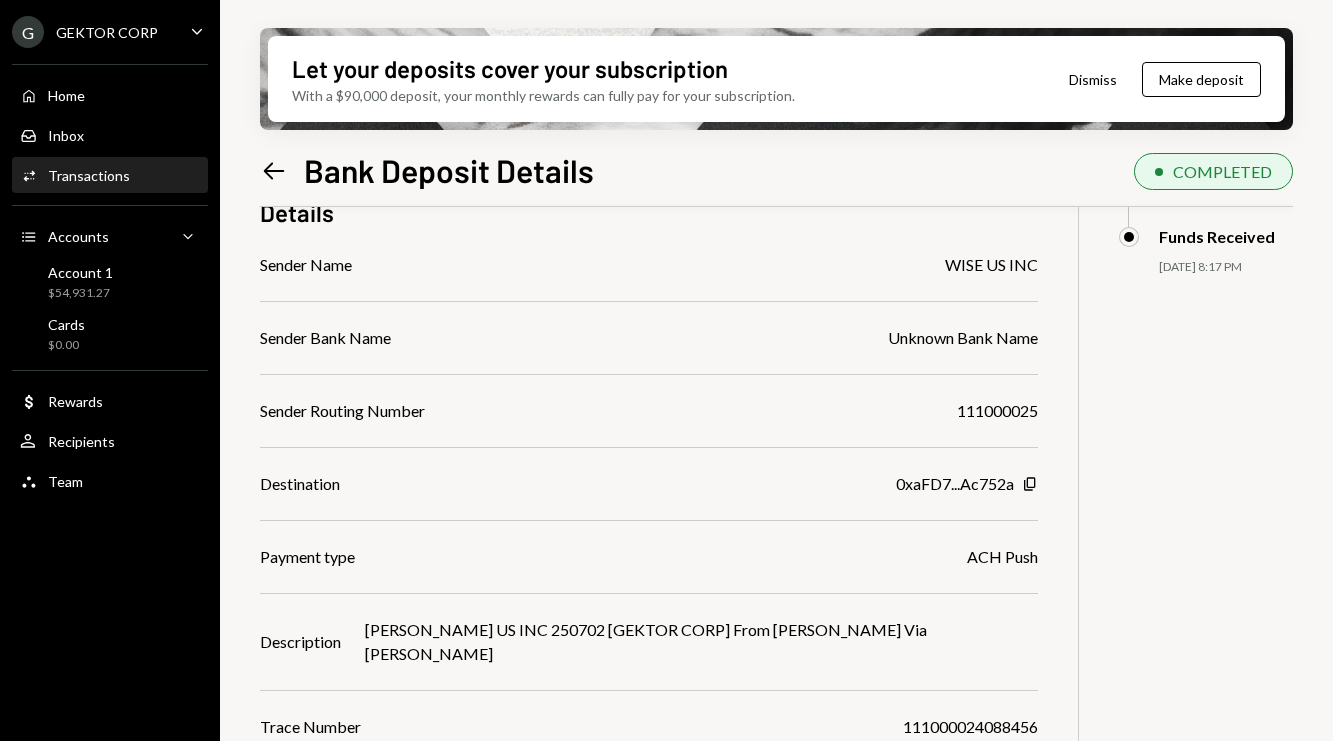 drag, startPoint x: 815, startPoint y: 632, endPoint x: 1023, endPoint y: 627, distance: 208.06009 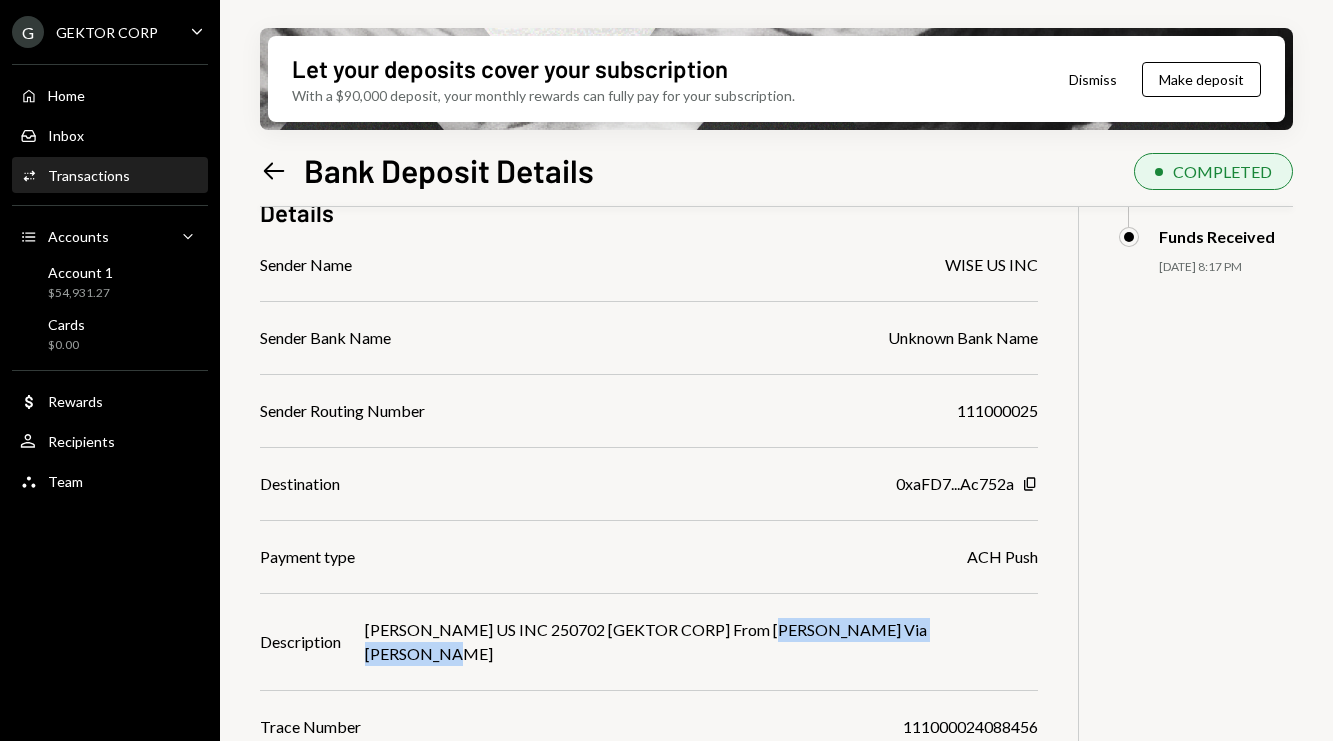 drag, startPoint x: 809, startPoint y: 628, endPoint x: 1021, endPoint y: 627, distance: 212.00237 